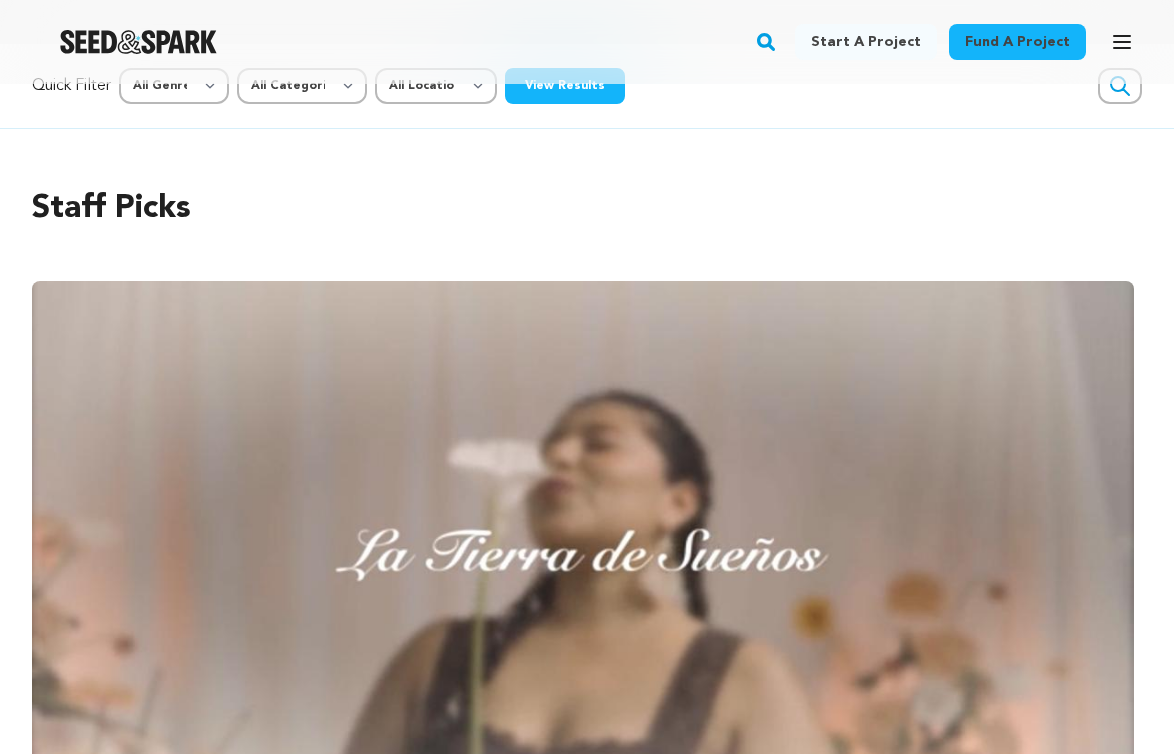 scroll, scrollTop: 0, scrollLeft: 0, axis: both 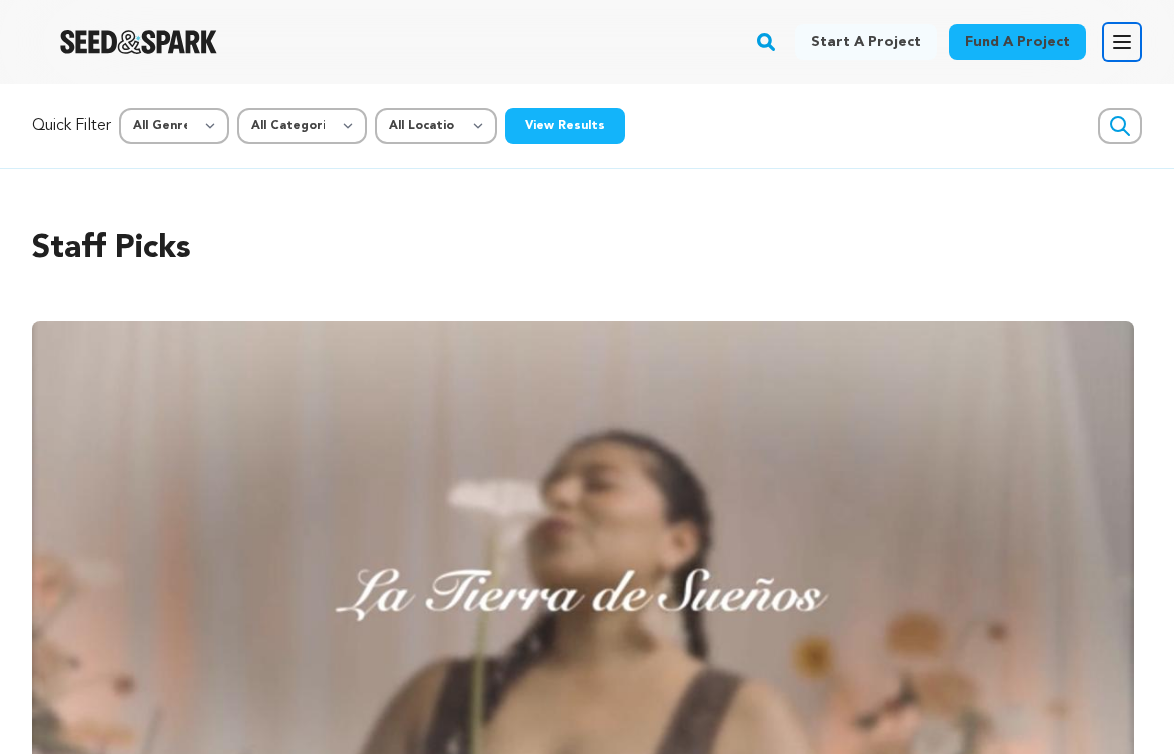 click 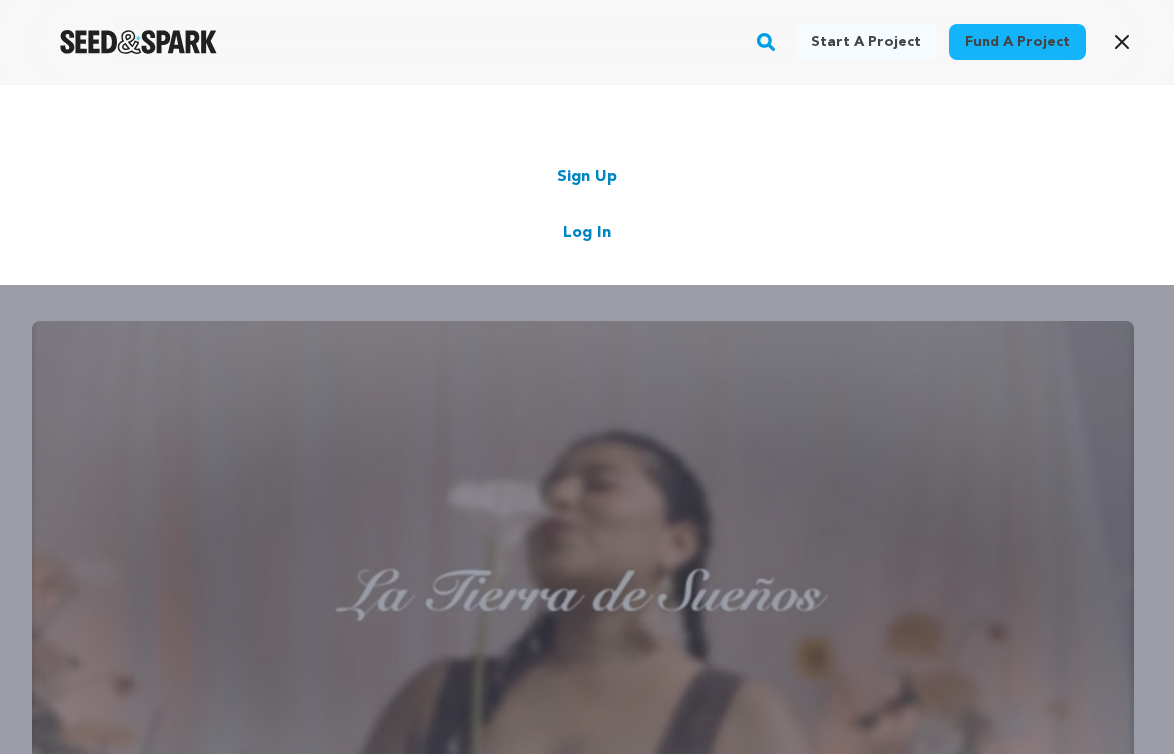 click on "Log In" at bounding box center (587, 233) 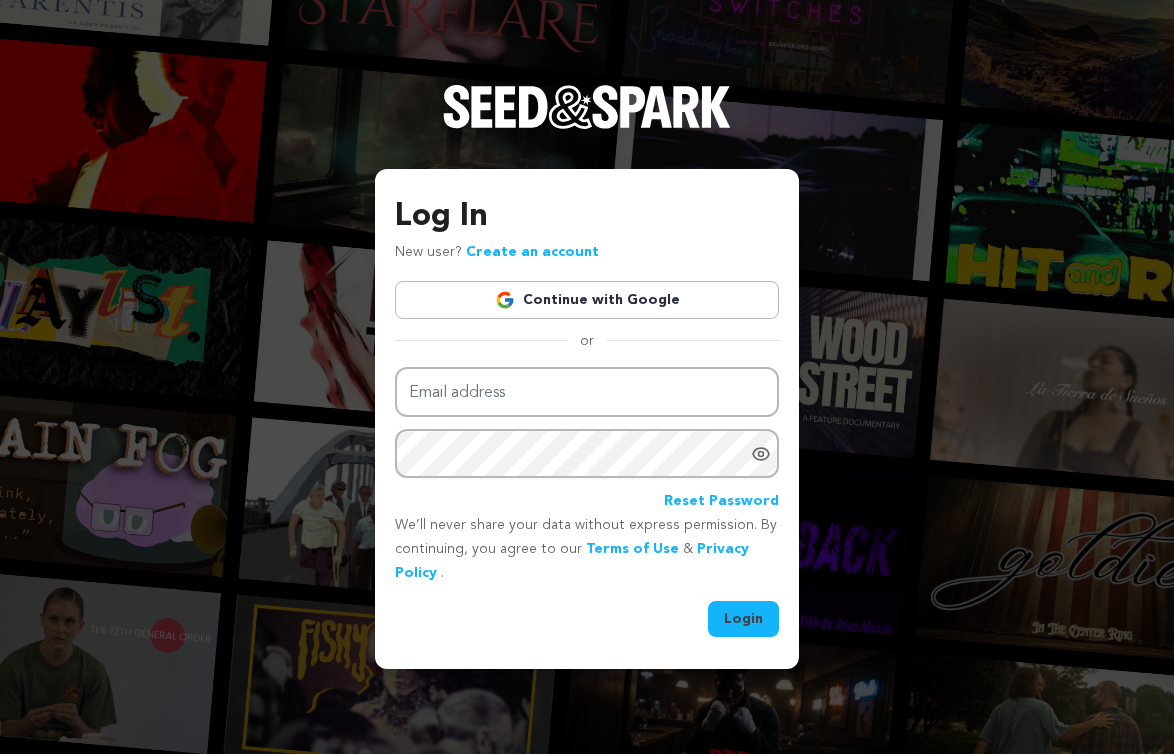 scroll, scrollTop: 0, scrollLeft: 0, axis: both 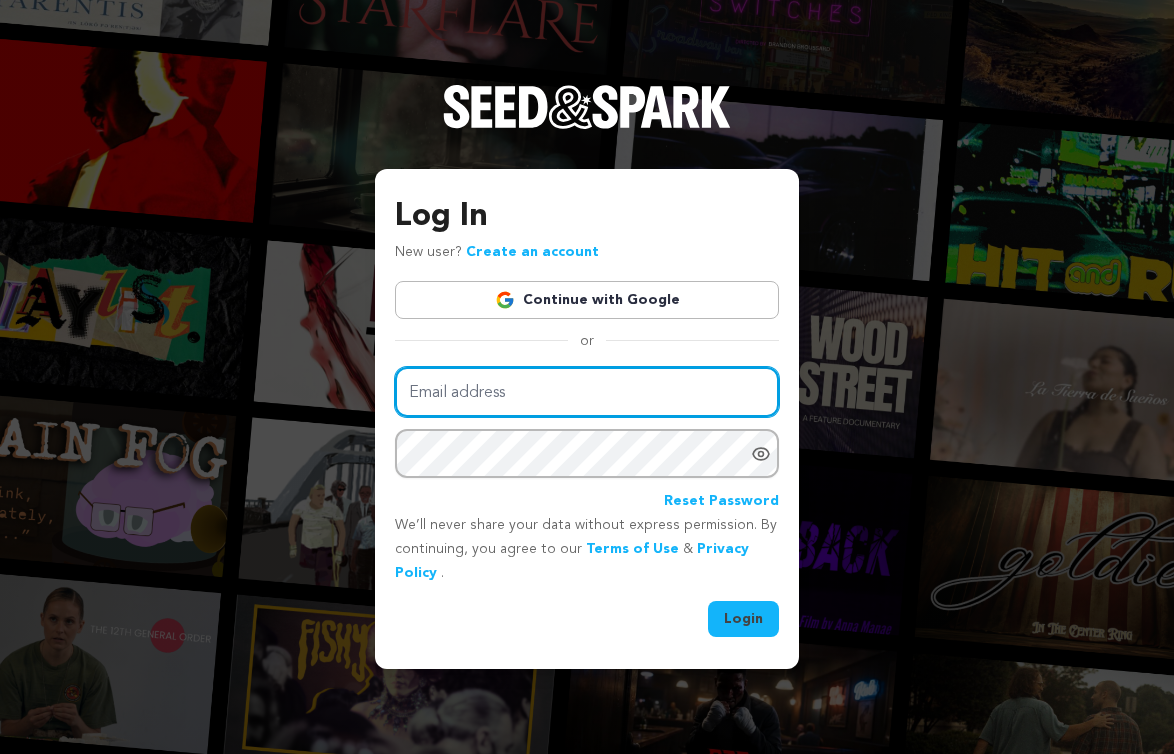 click on "Email address" at bounding box center (587, 392) 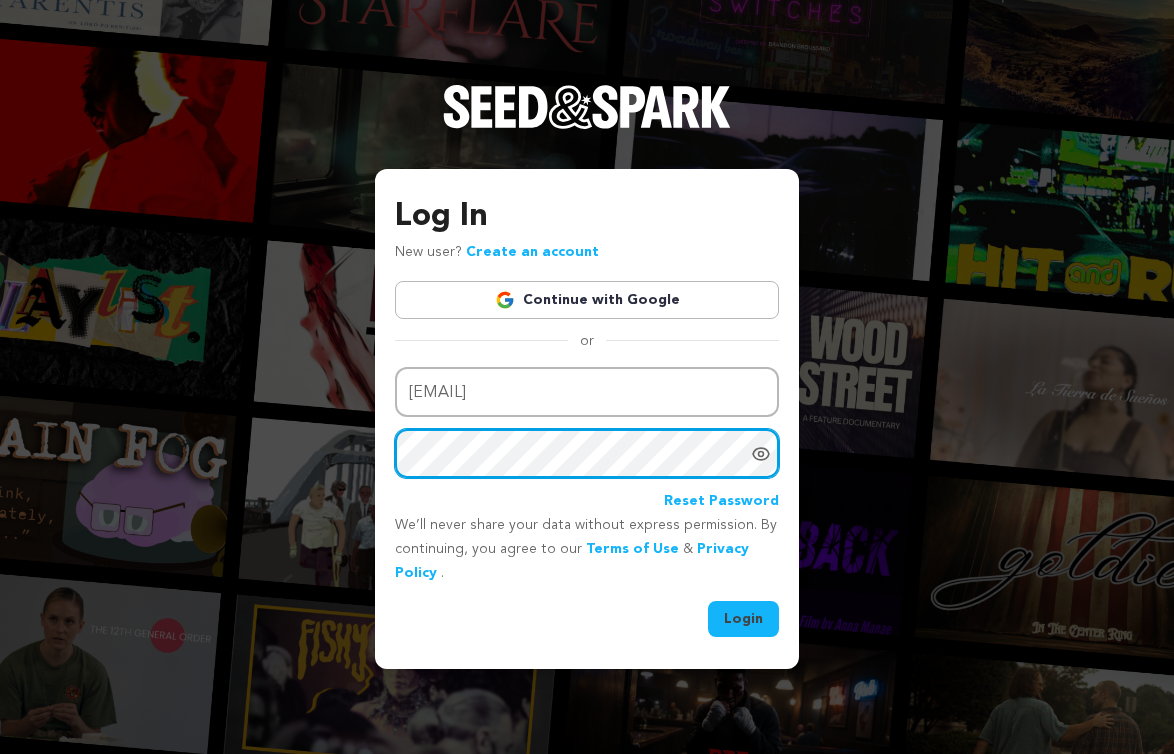 click on "Login" at bounding box center (743, 619) 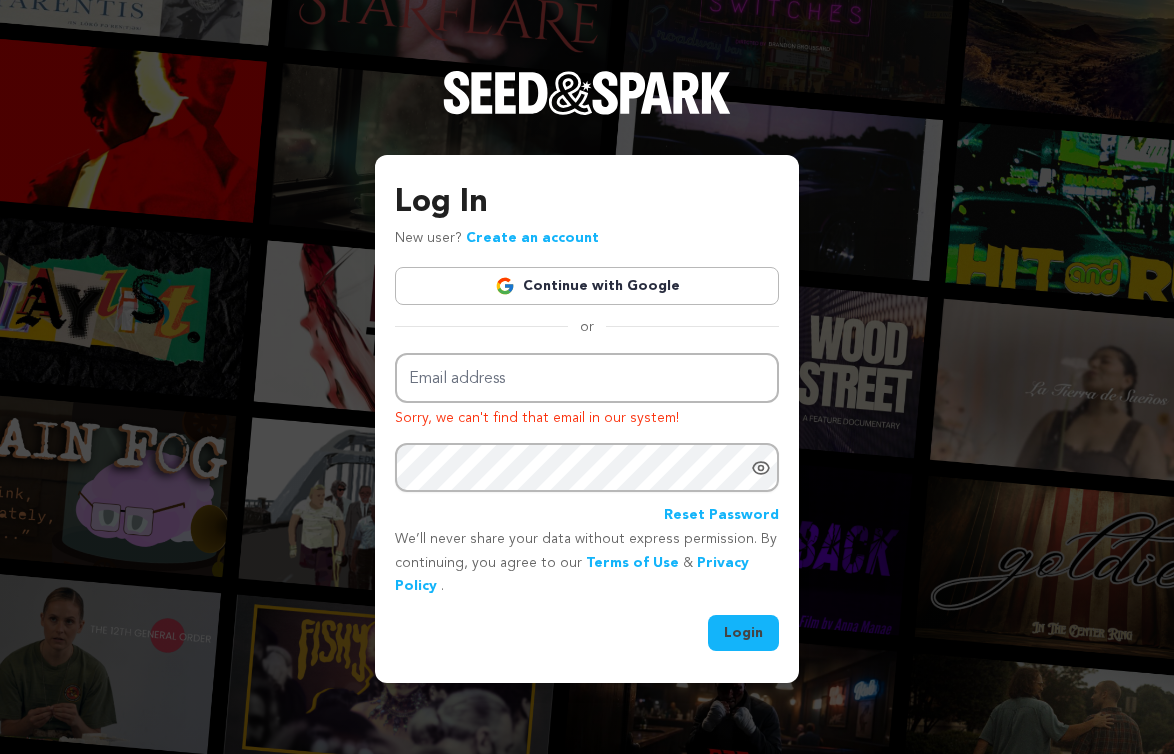 scroll, scrollTop: 0, scrollLeft: 0, axis: both 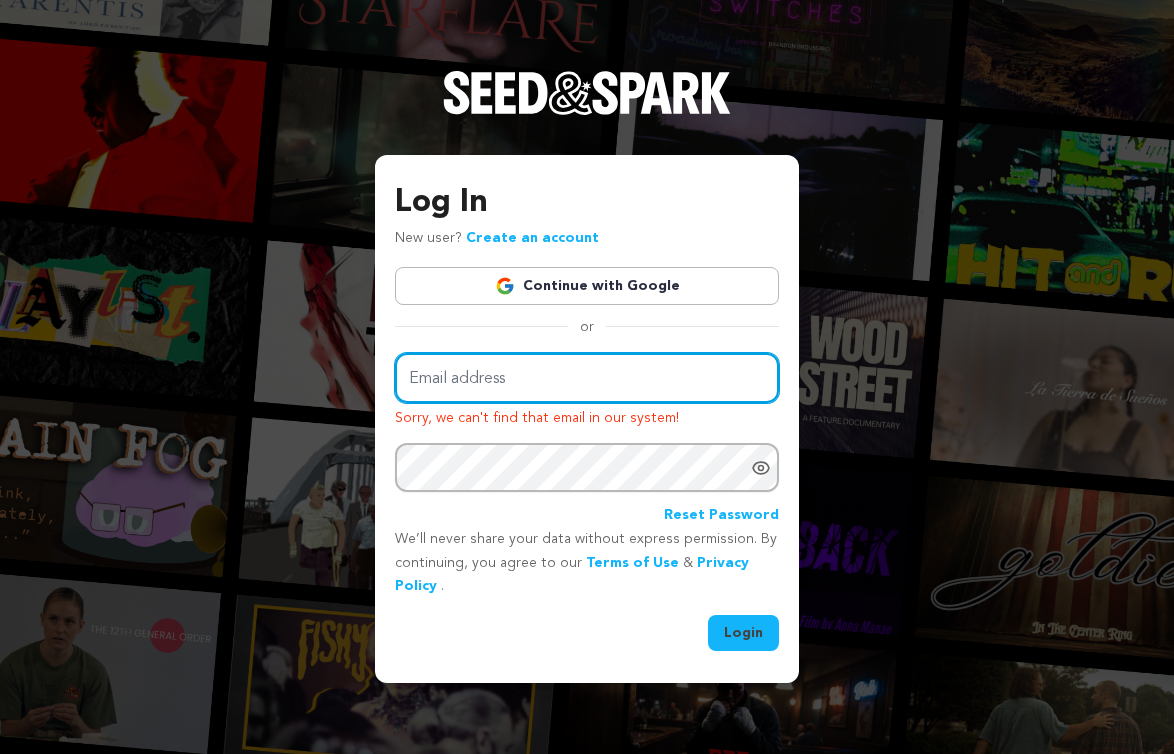 click on "Email address" at bounding box center (587, 378) 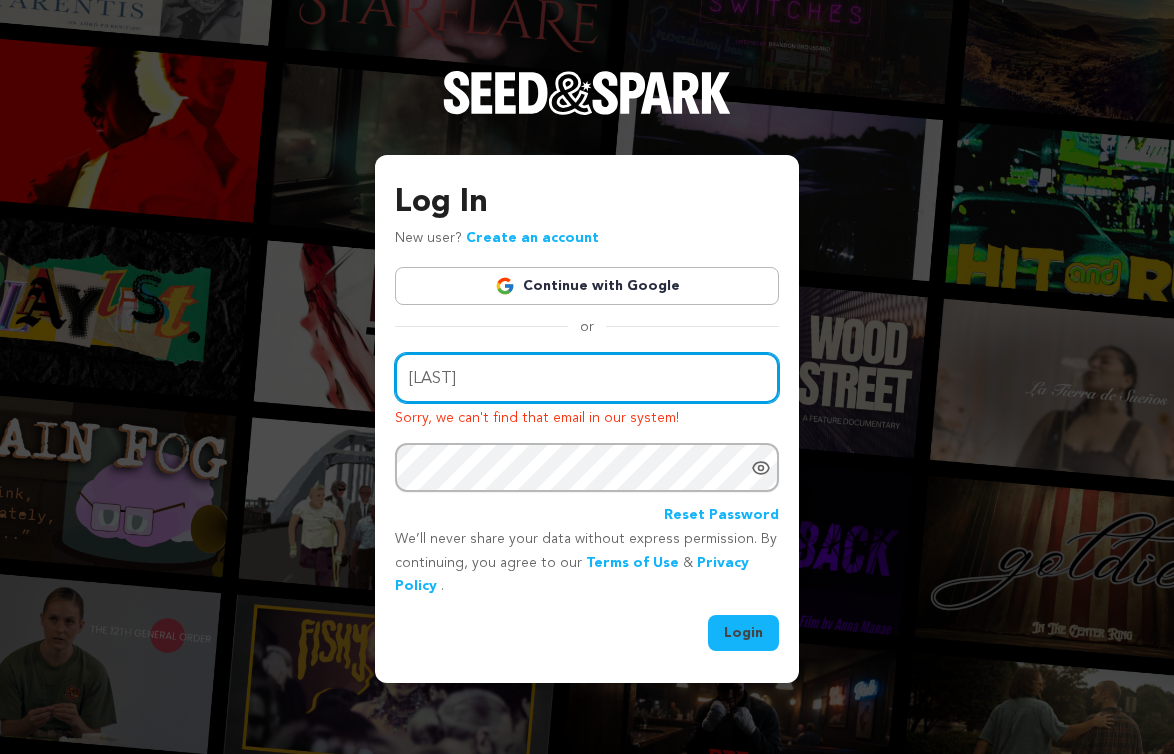 type on "mckaley96@gmail.com" 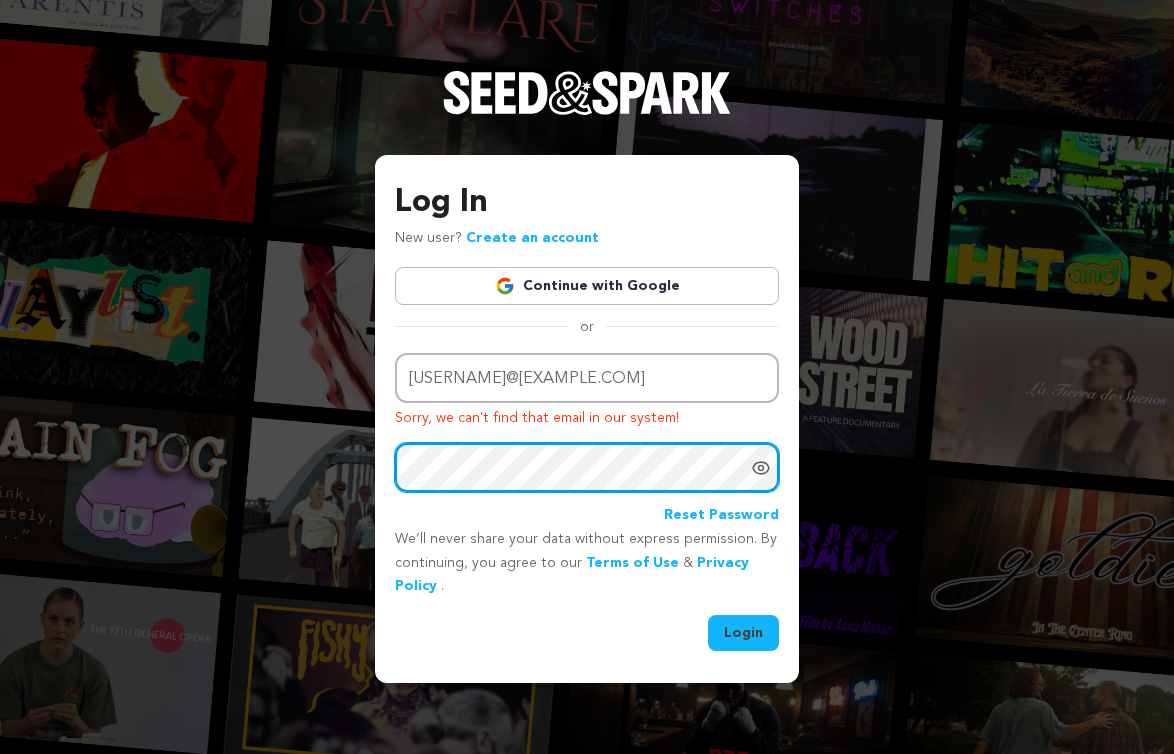 click on "Login" at bounding box center [743, 633] 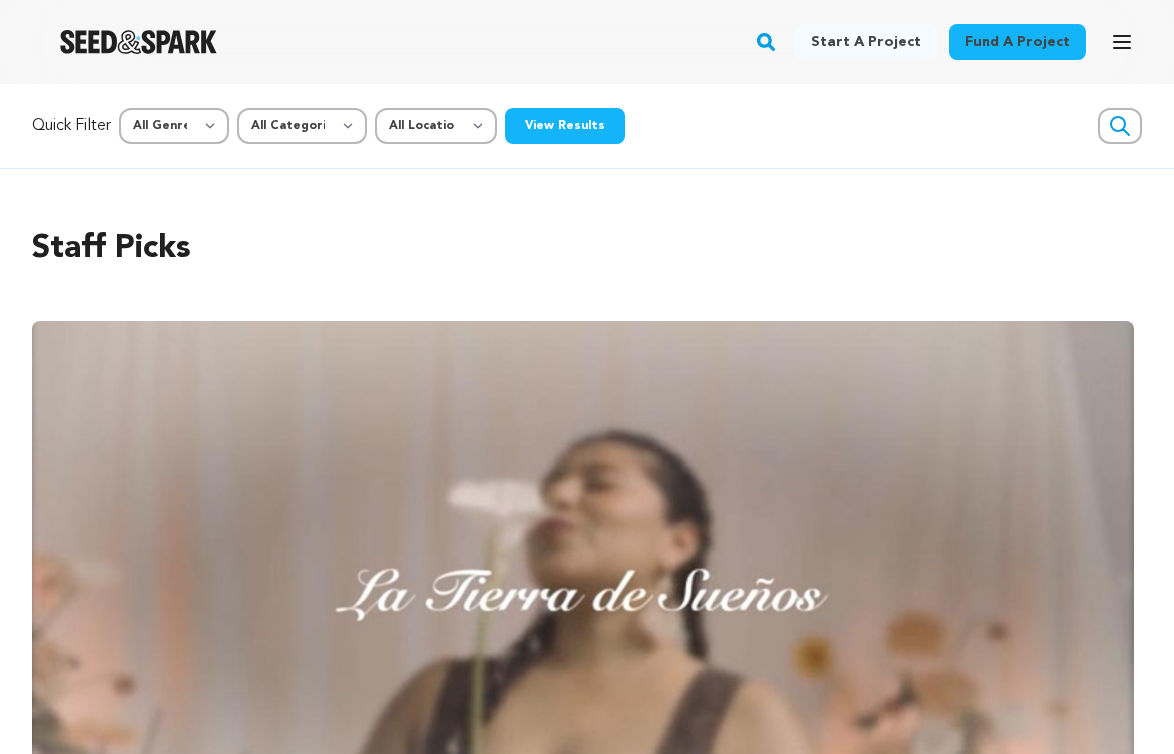 scroll, scrollTop: 0, scrollLeft: 0, axis: both 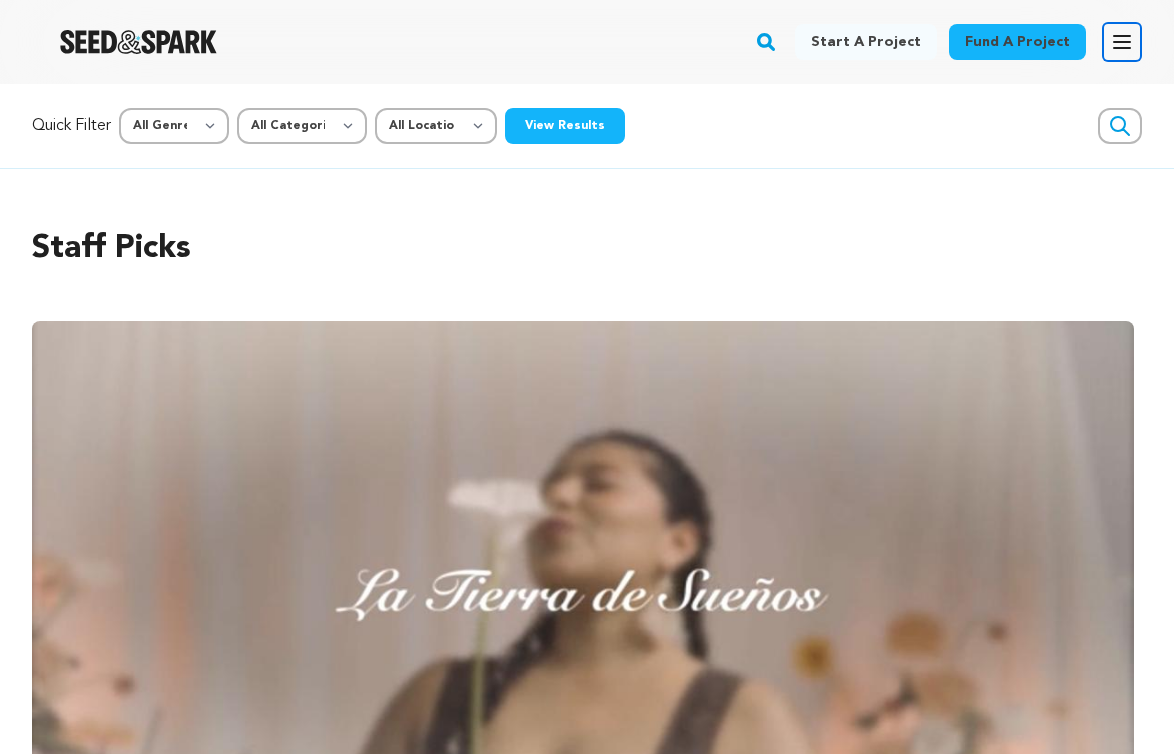 click 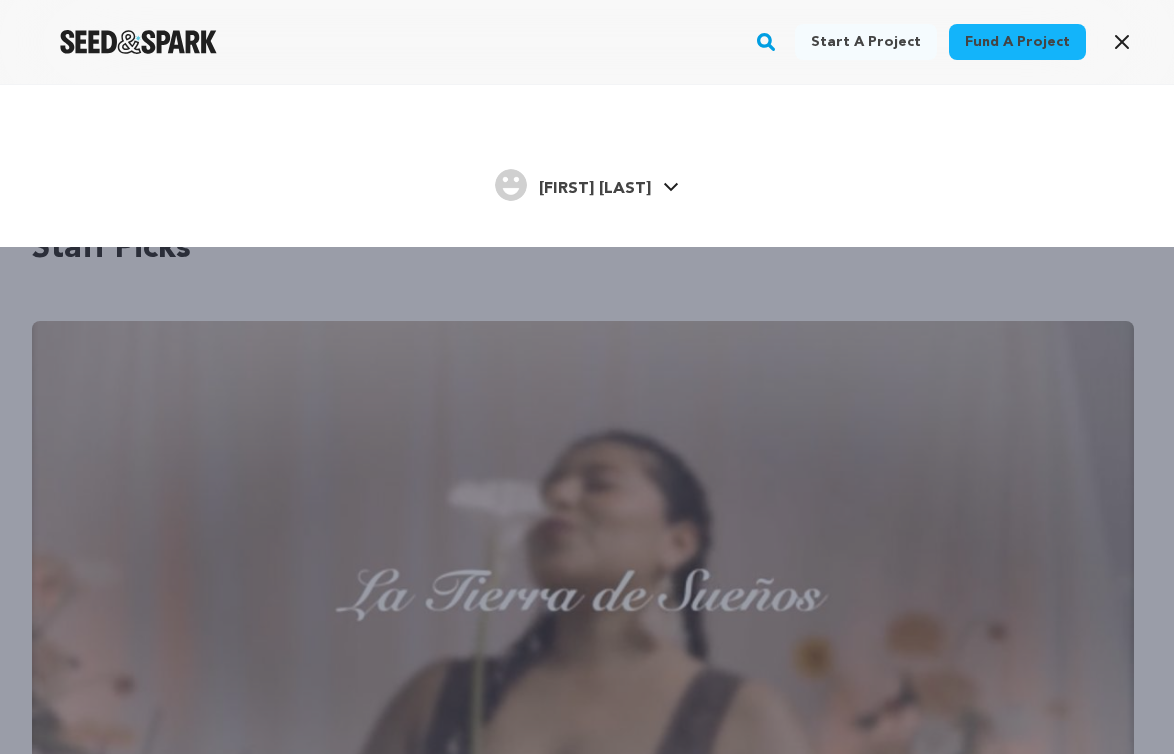 click on "[FIRST] [LAST]" at bounding box center (595, 189) 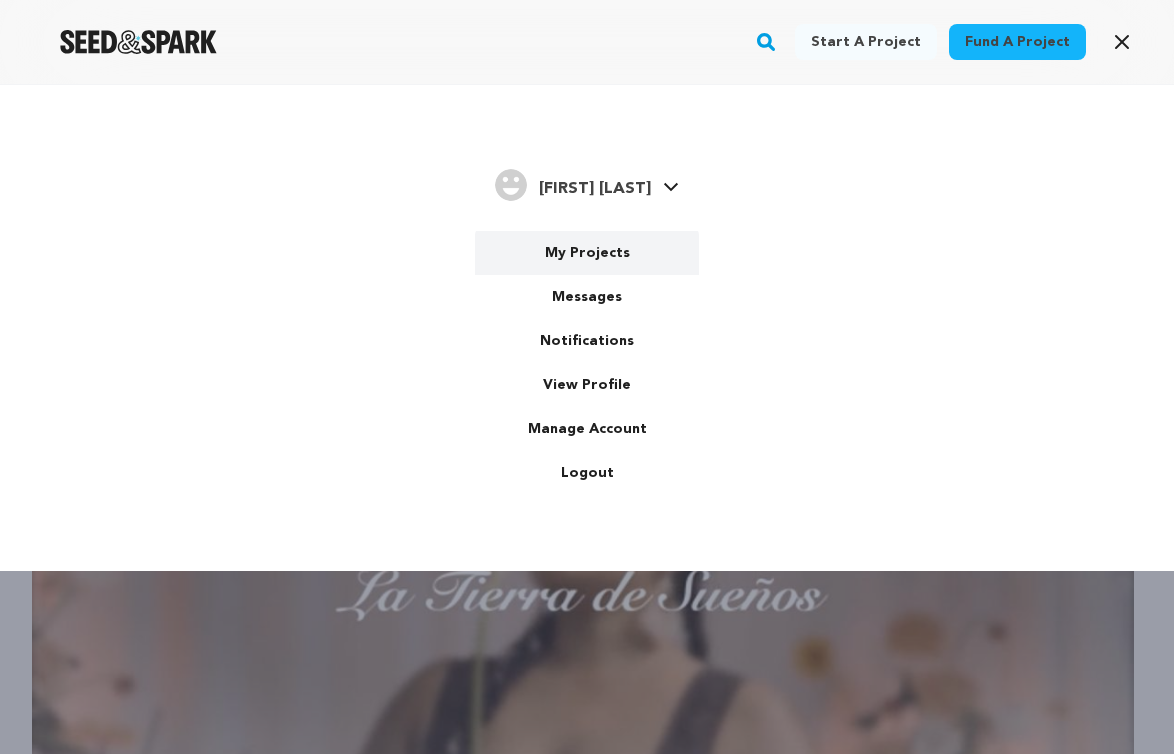 click on "My Projects" at bounding box center (587, 253) 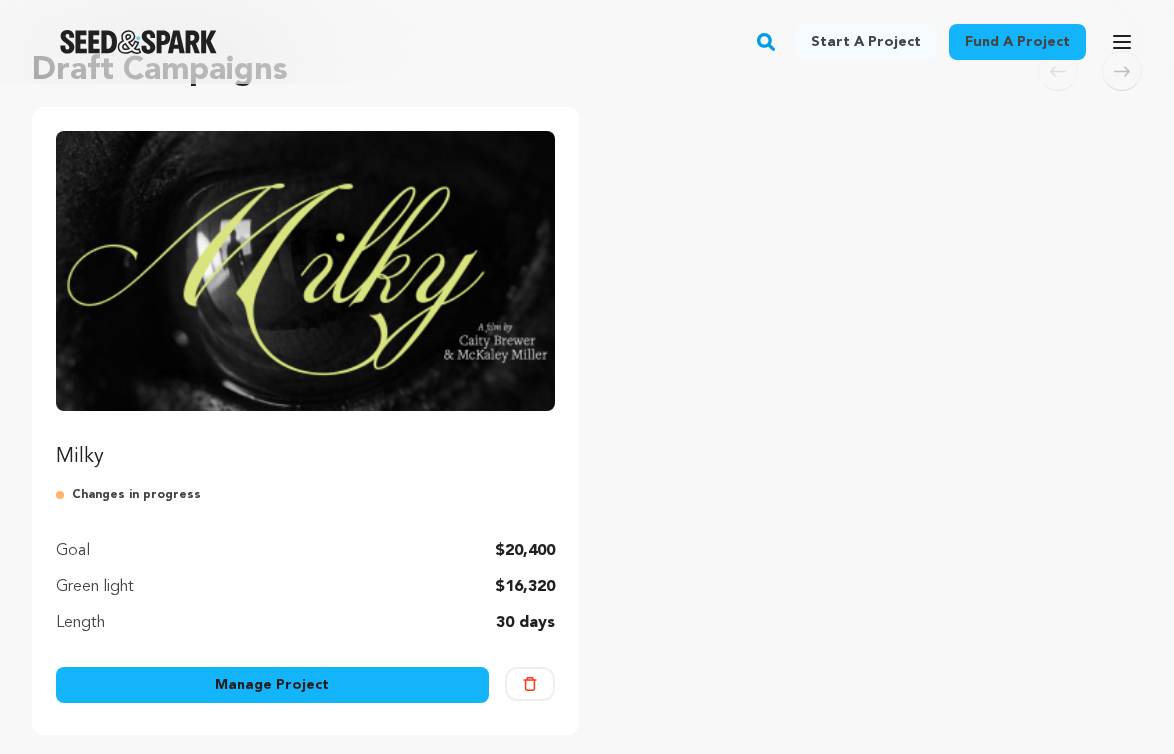 scroll, scrollTop: 183, scrollLeft: 0, axis: vertical 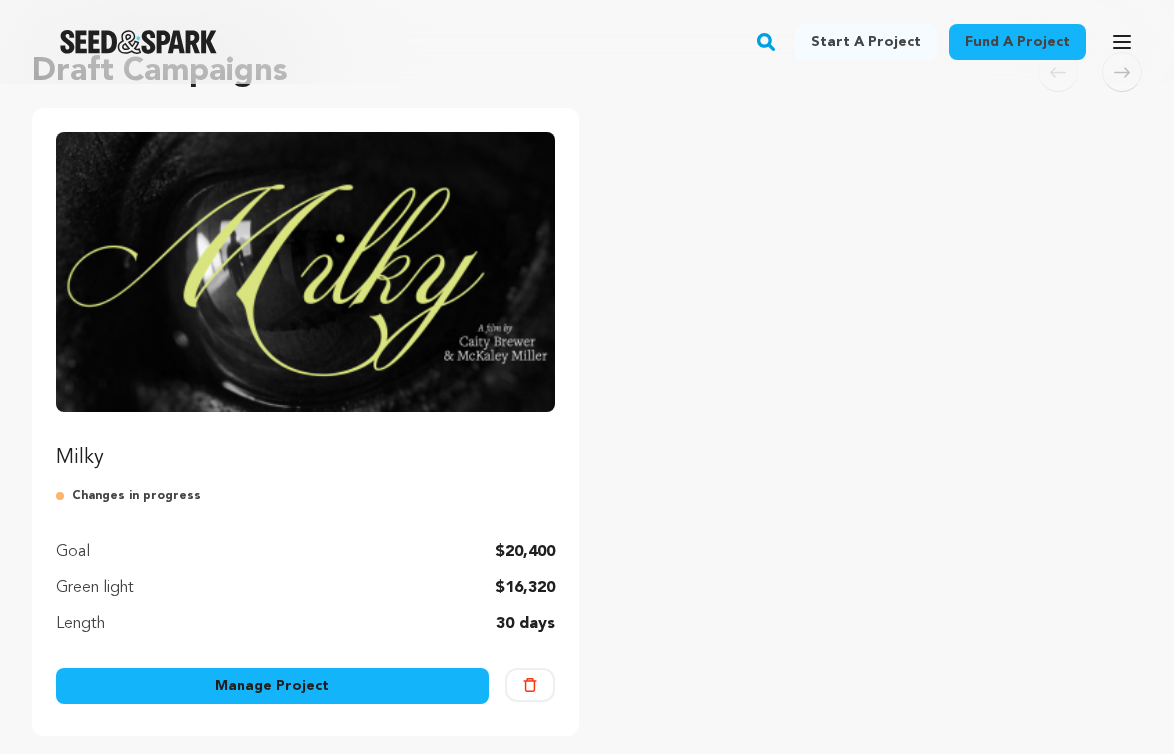 click on "Manage Project" at bounding box center (272, 686) 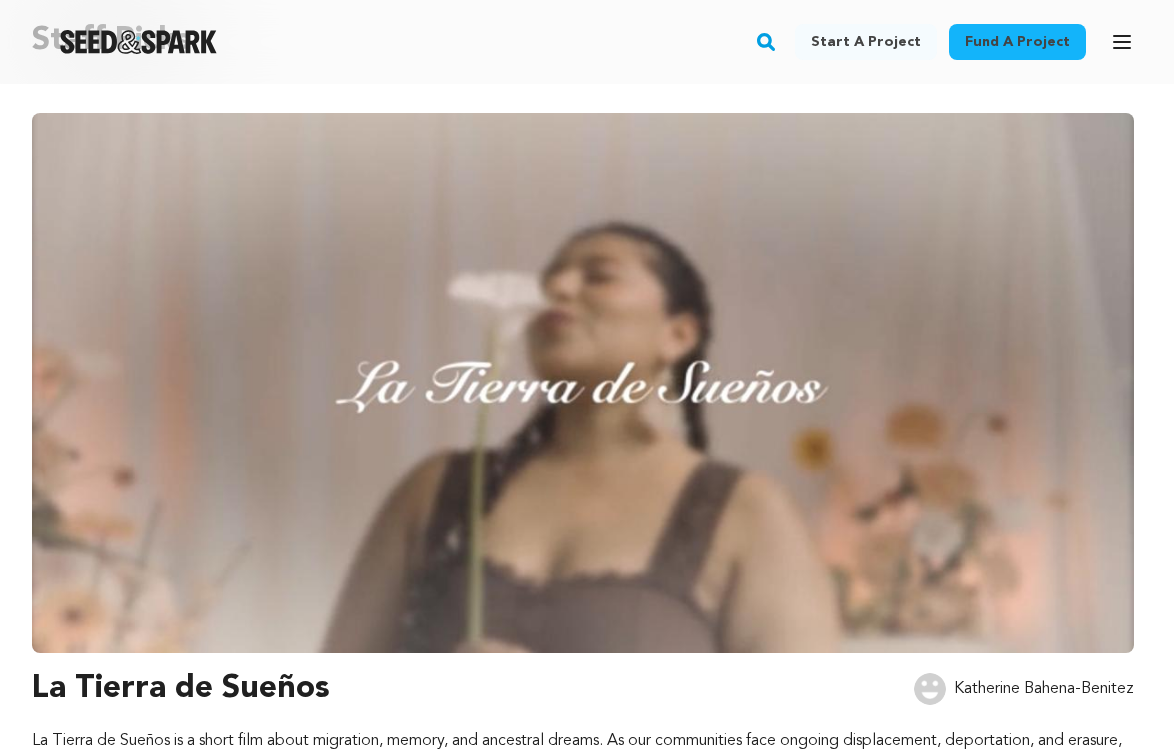 scroll, scrollTop: 213, scrollLeft: 0, axis: vertical 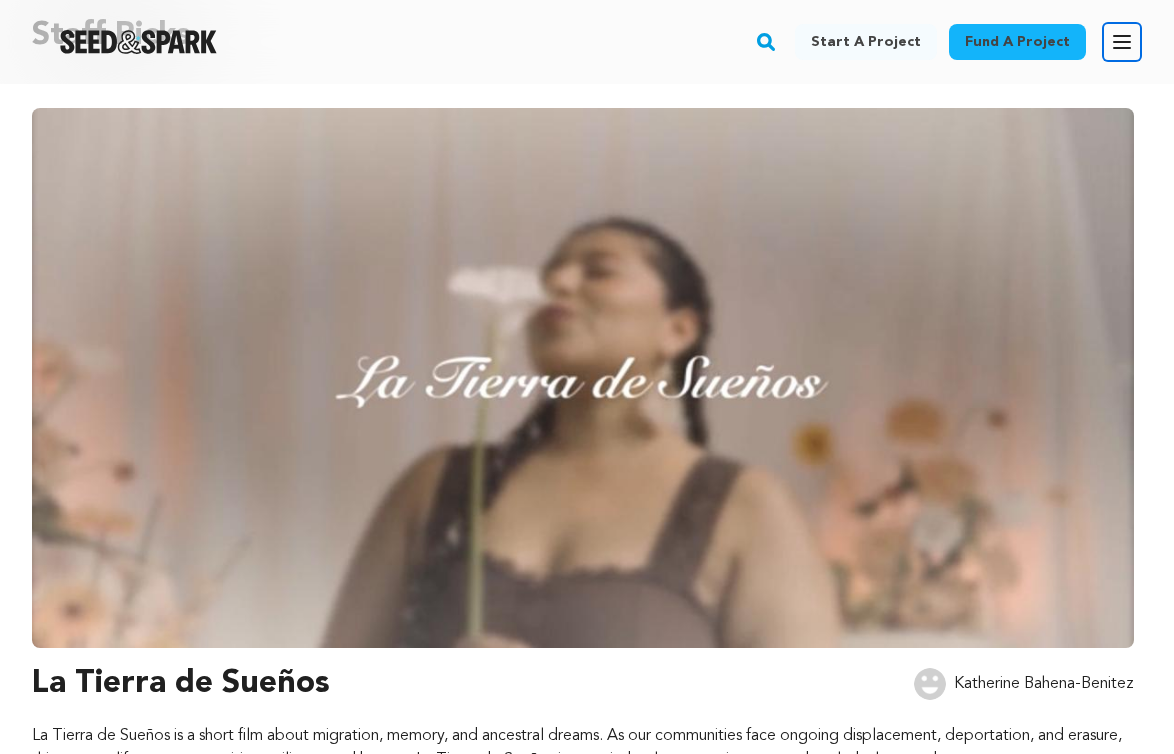 click on "Open main menu" at bounding box center [1122, 42] 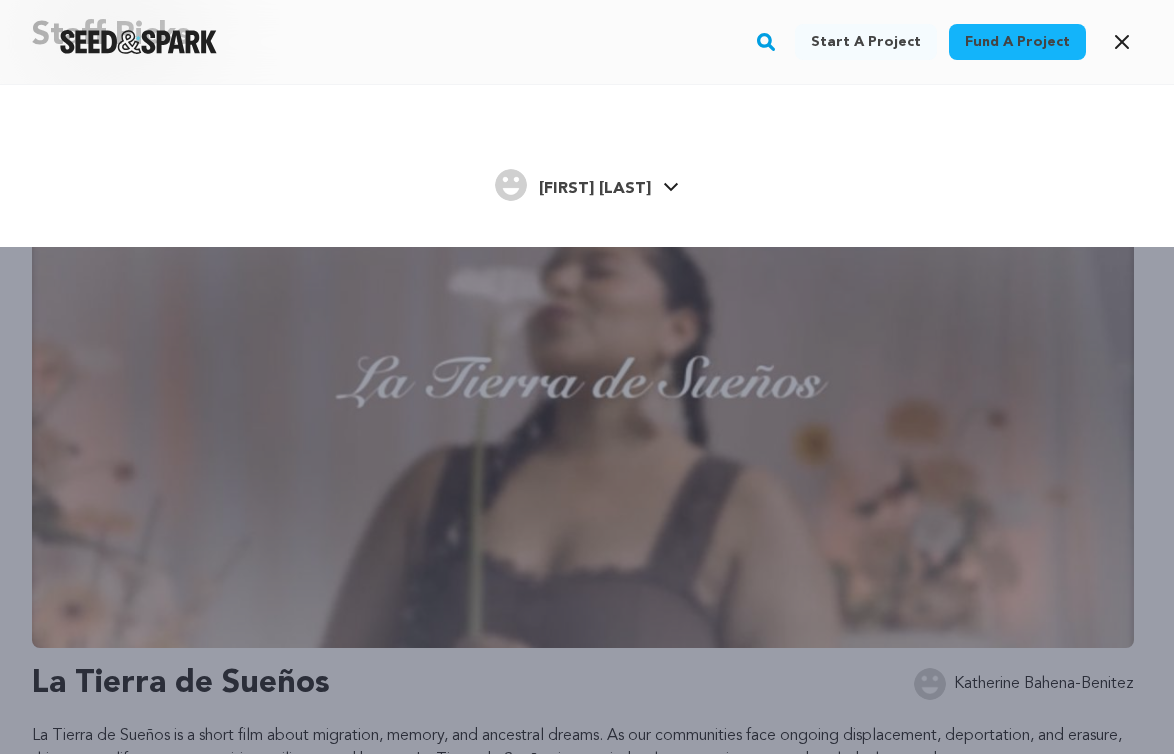 click on "[FIRST] [LAST]" at bounding box center (595, 189) 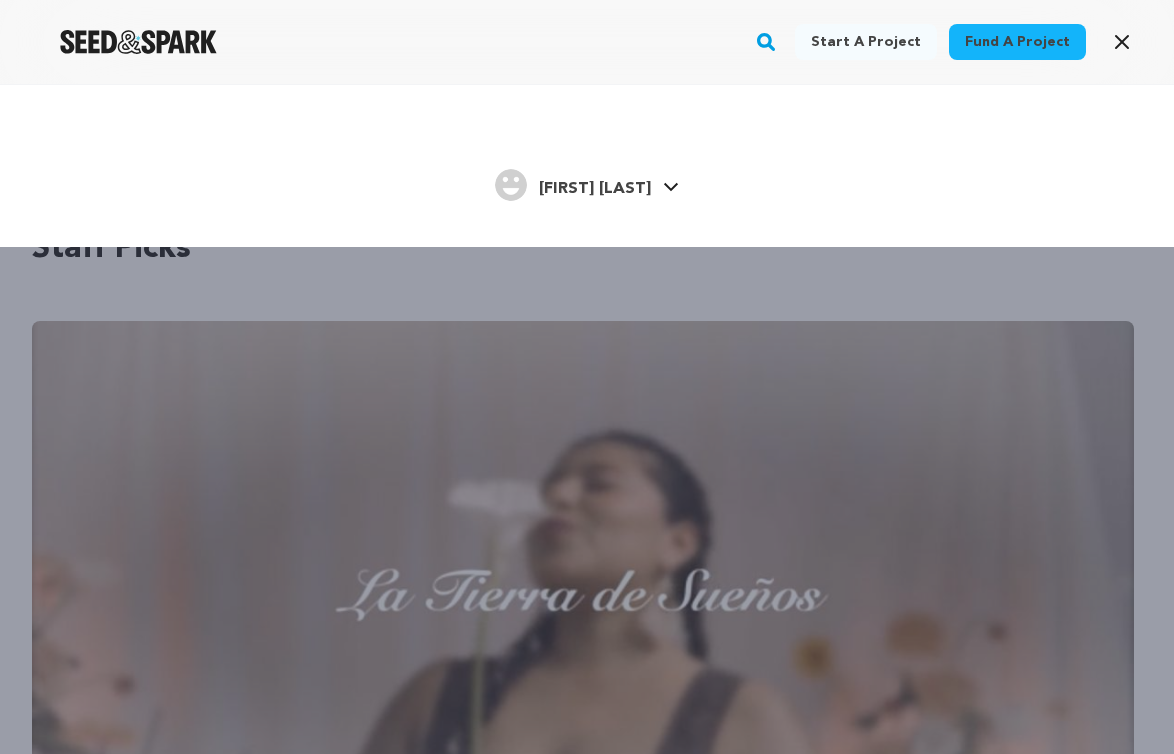 click on "[FIRST] [LAST]." at bounding box center (595, 189) 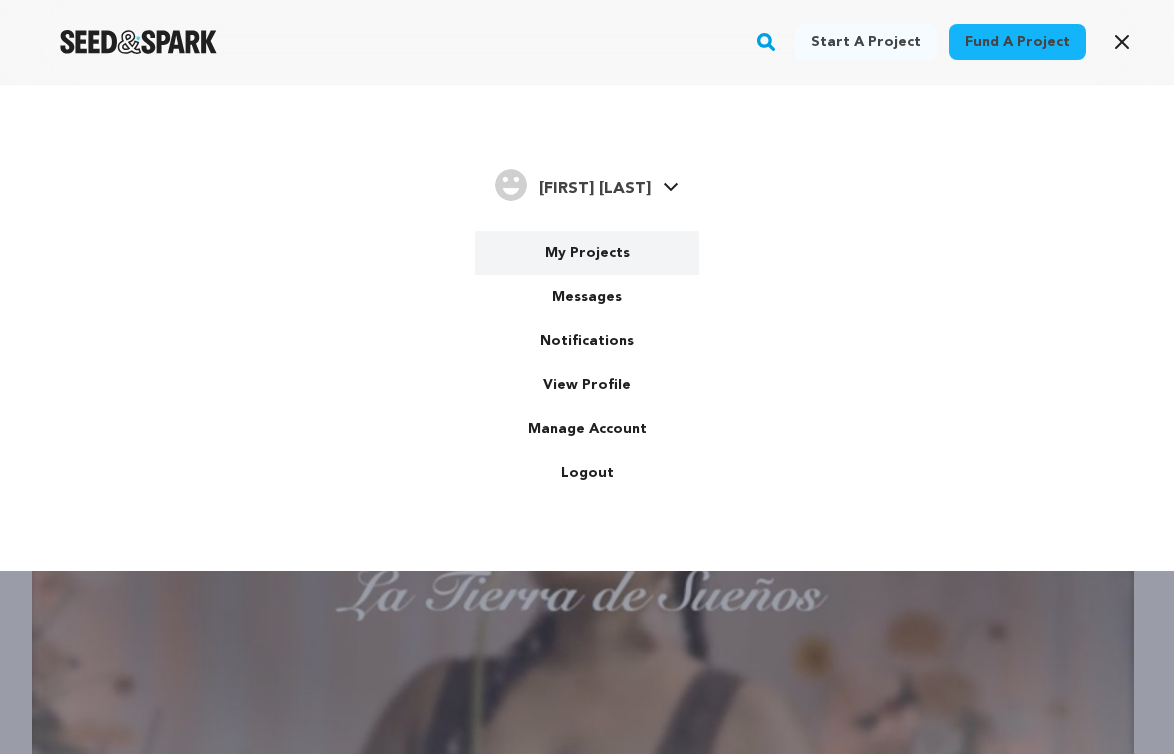 click on "My Projects" at bounding box center (587, 253) 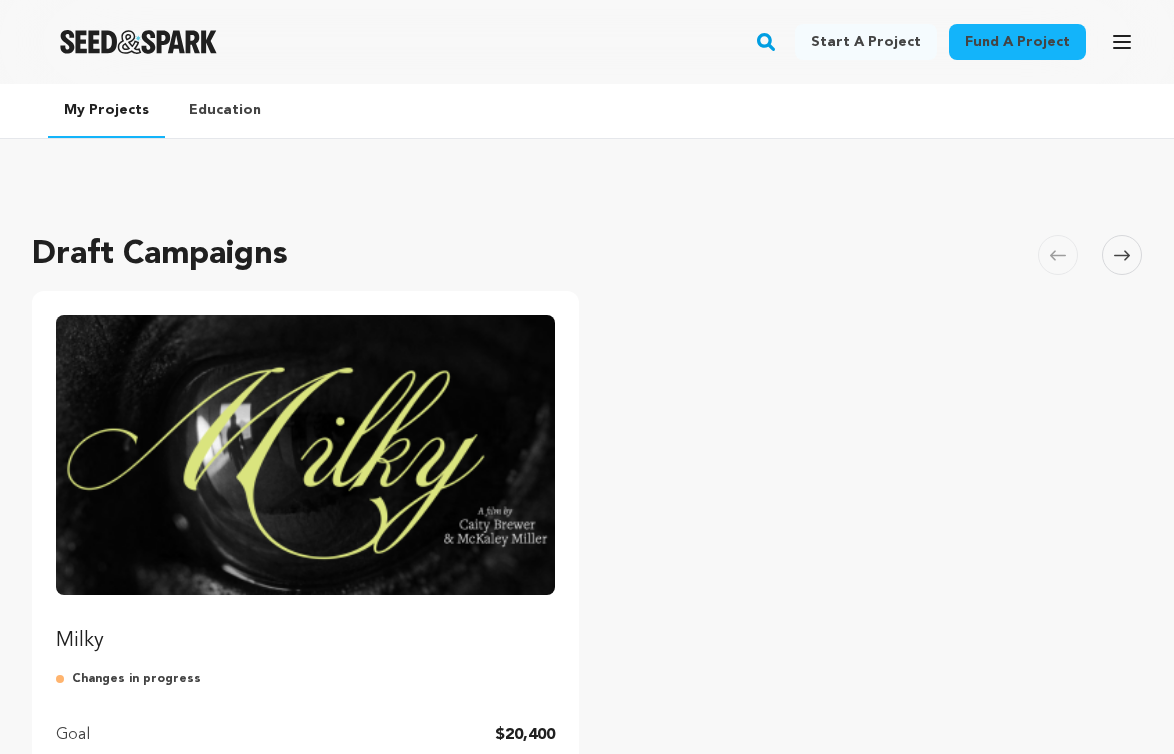 scroll, scrollTop: 0, scrollLeft: 0, axis: both 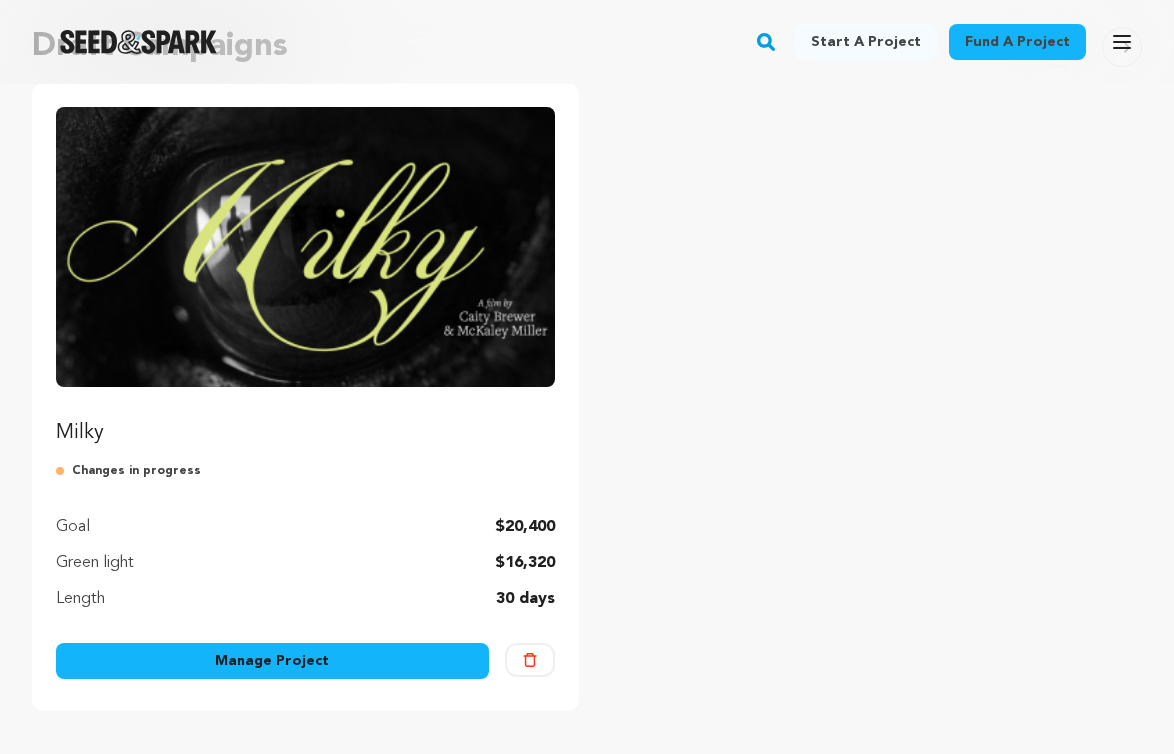 click on "Manage Project" at bounding box center [272, 661] 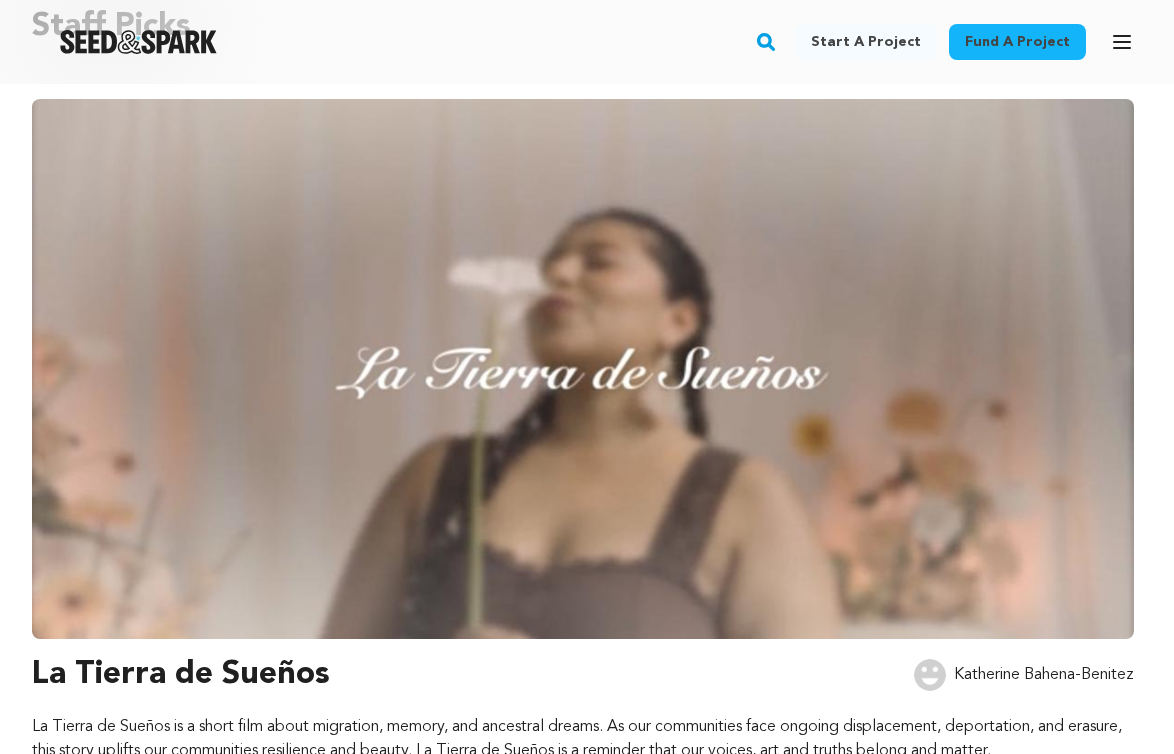 scroll, scrollTop: 0, scrollLeft: 0, axis: both 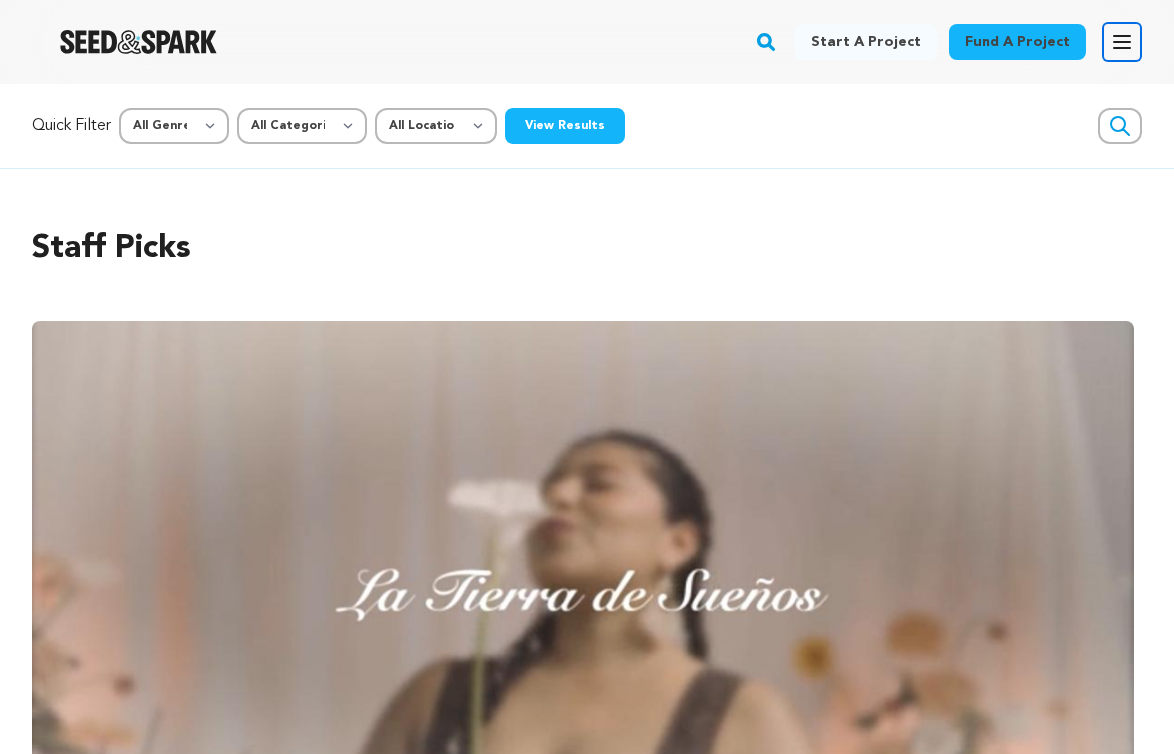 click 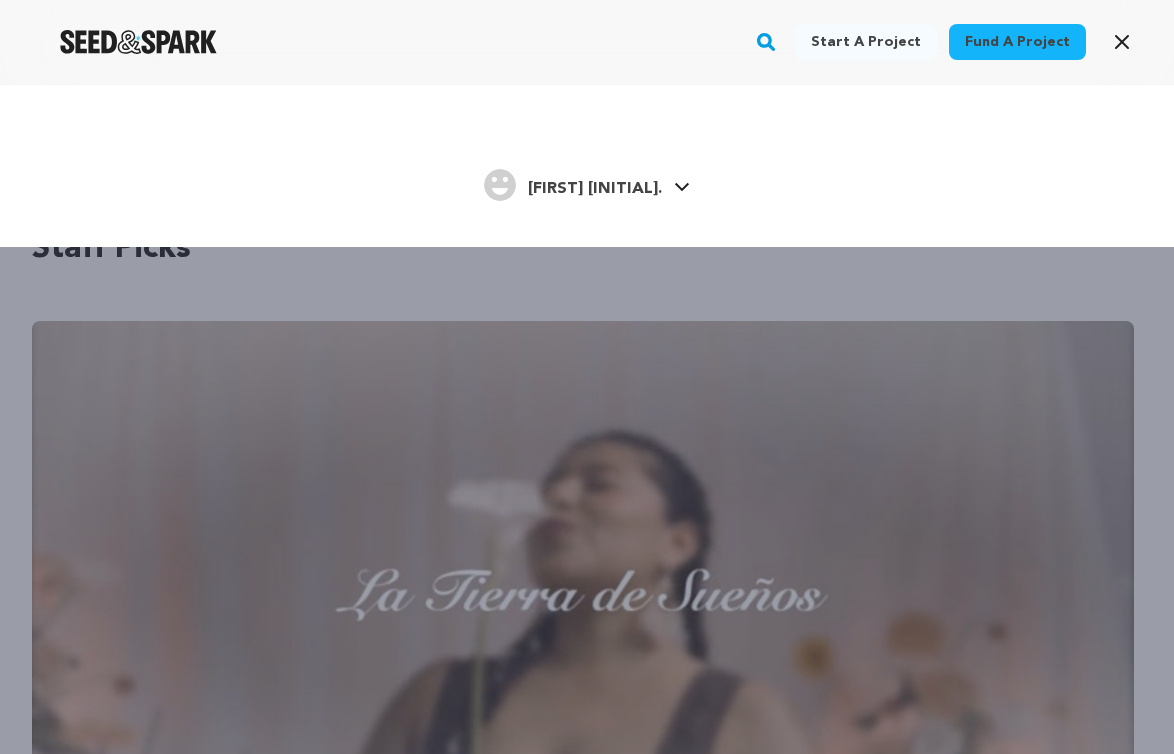 click on "McKaley M.
McKaley M." at bounding box center [587, 183] 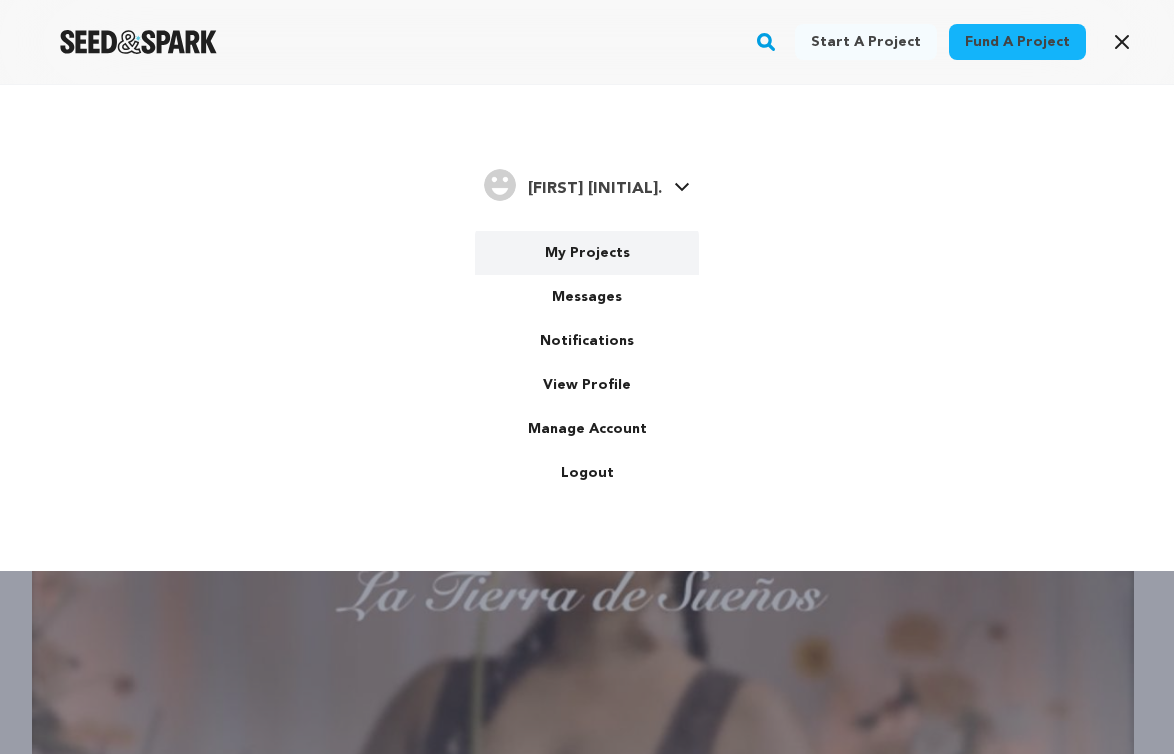 click on "My Projects" at bounding box center [587, 253] 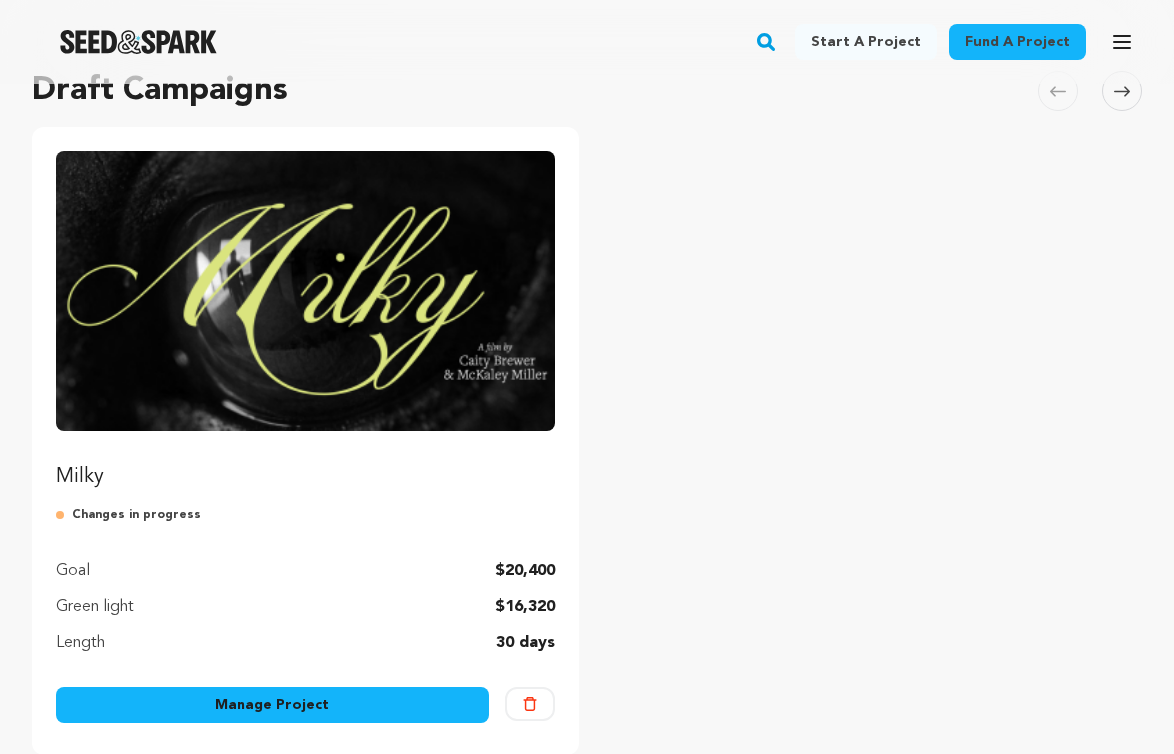 scroll, scrollTop: 162, scrollLeft: 0, axis: vertical 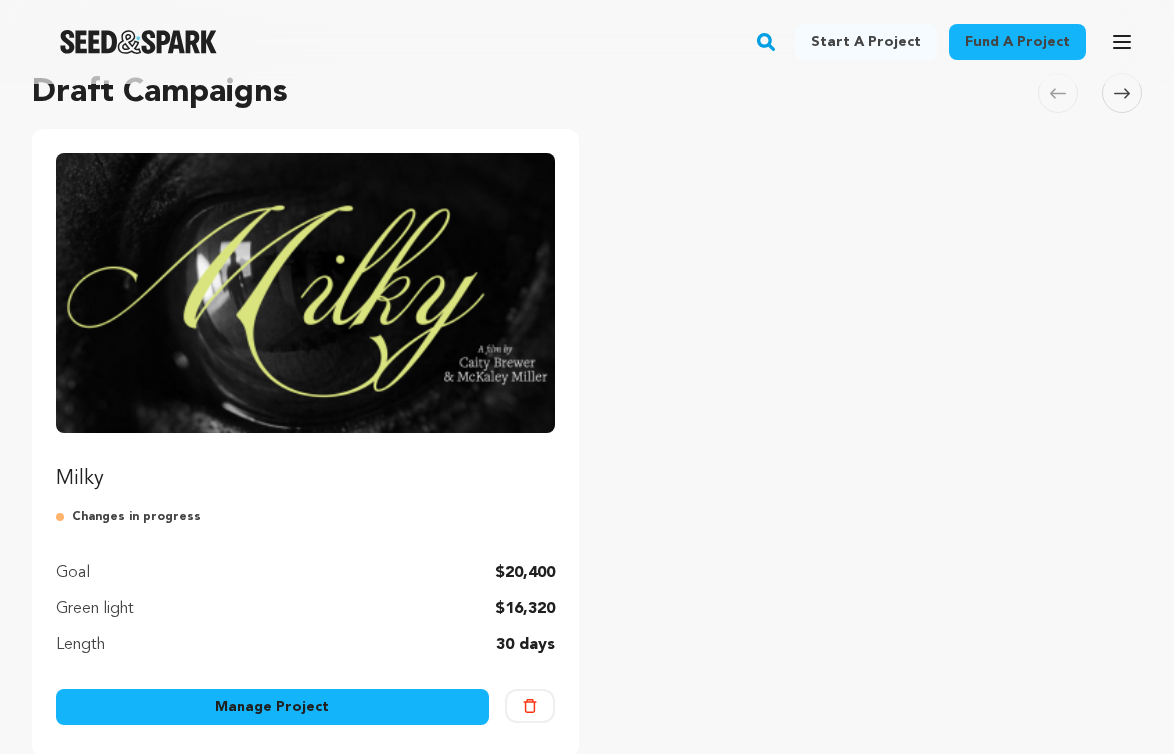 click on "Manage Project" at bounding box center [272, 707] 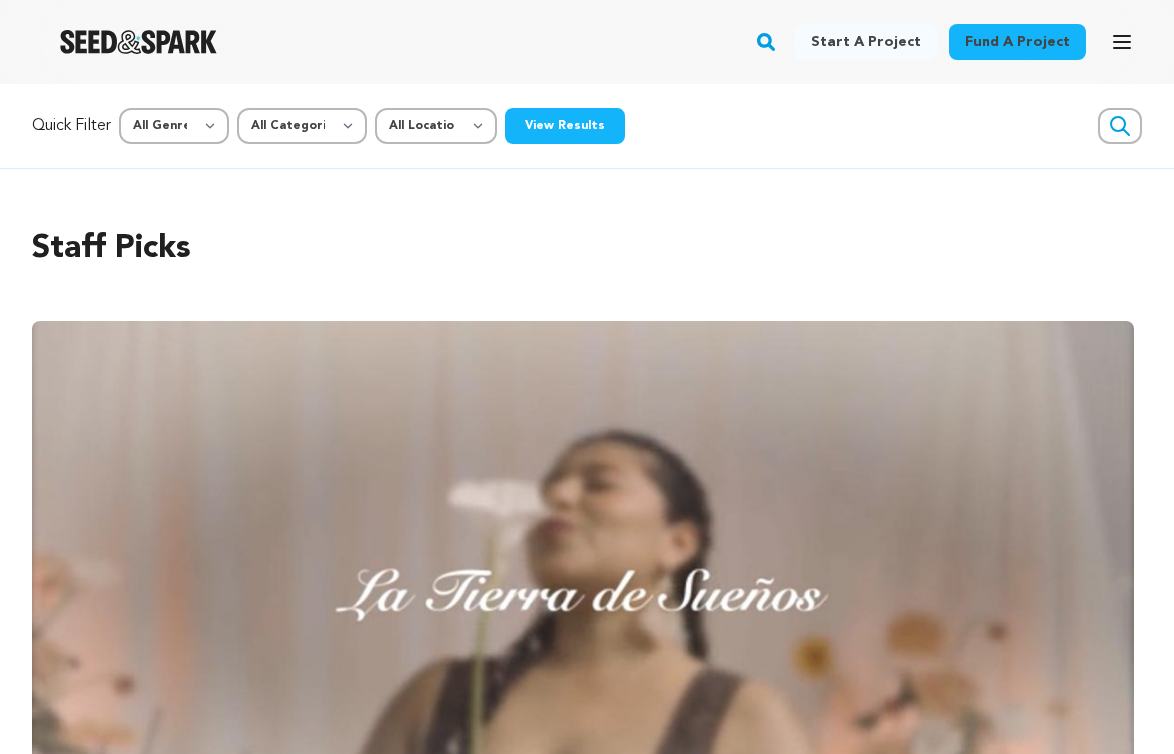 scroll, scrollTop: 0, scrollLeft: 0, axis: both 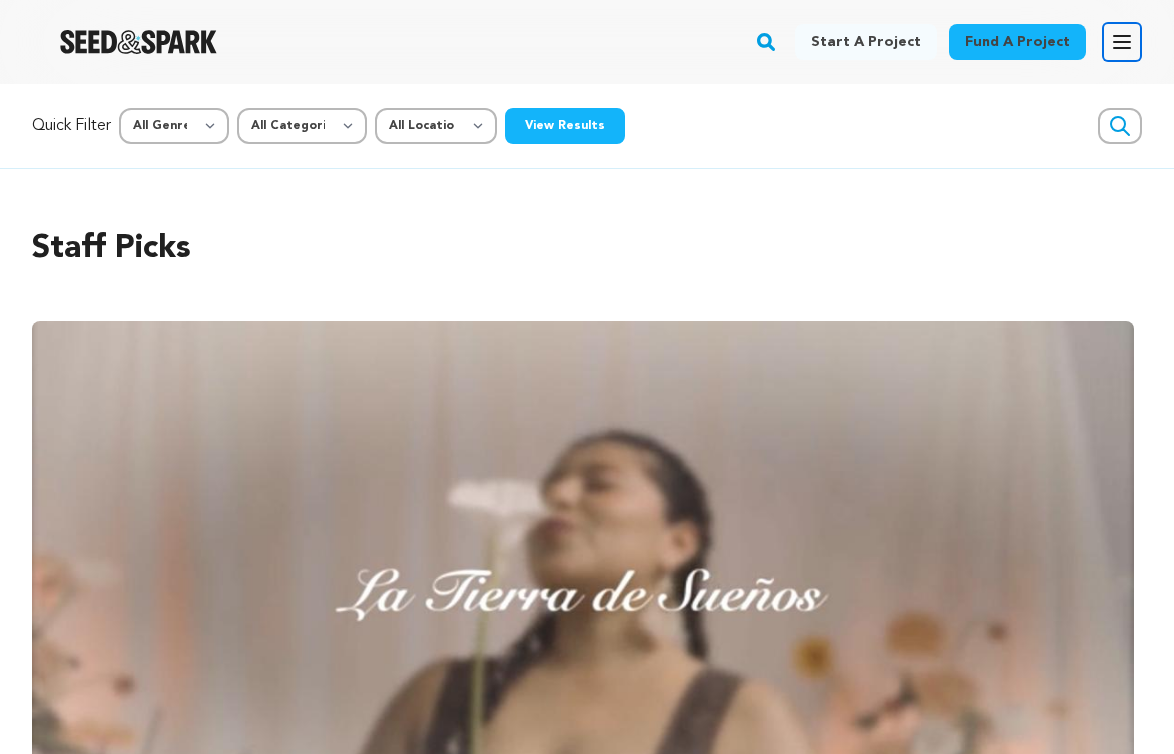 click on "Open main menu" at bounding box center (1122, 42) 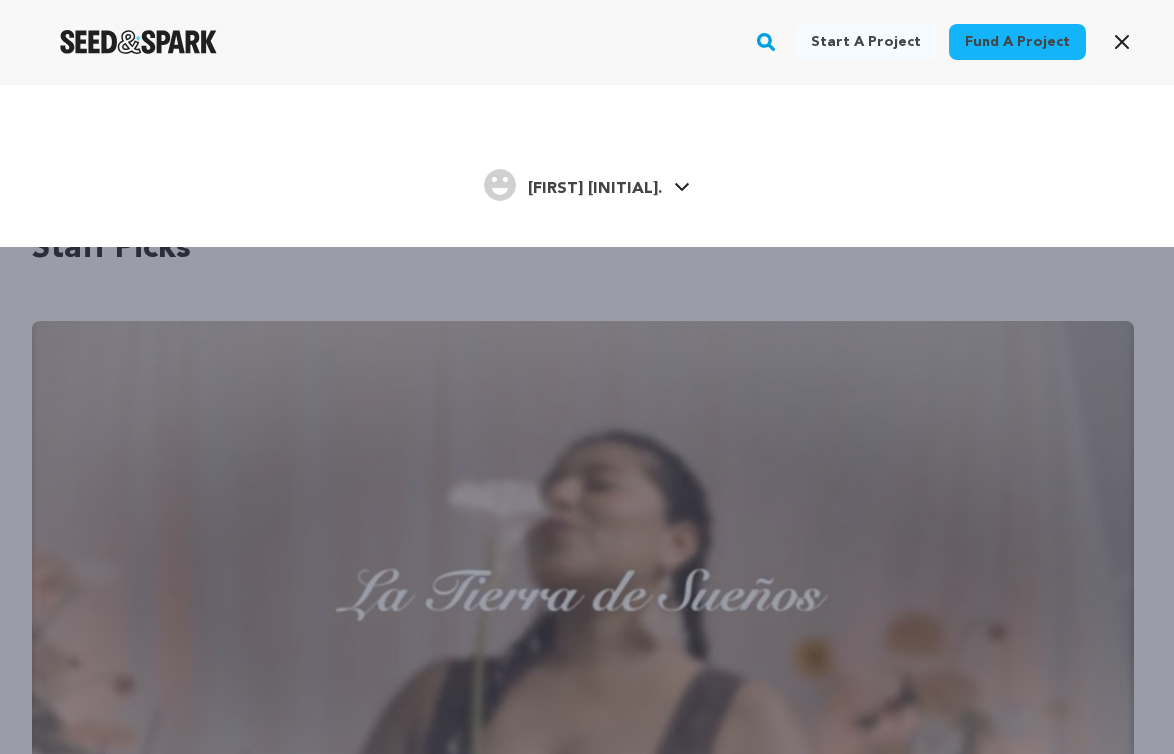 click on "[FIRST] [LAST]" at bounding box center [595, 189] 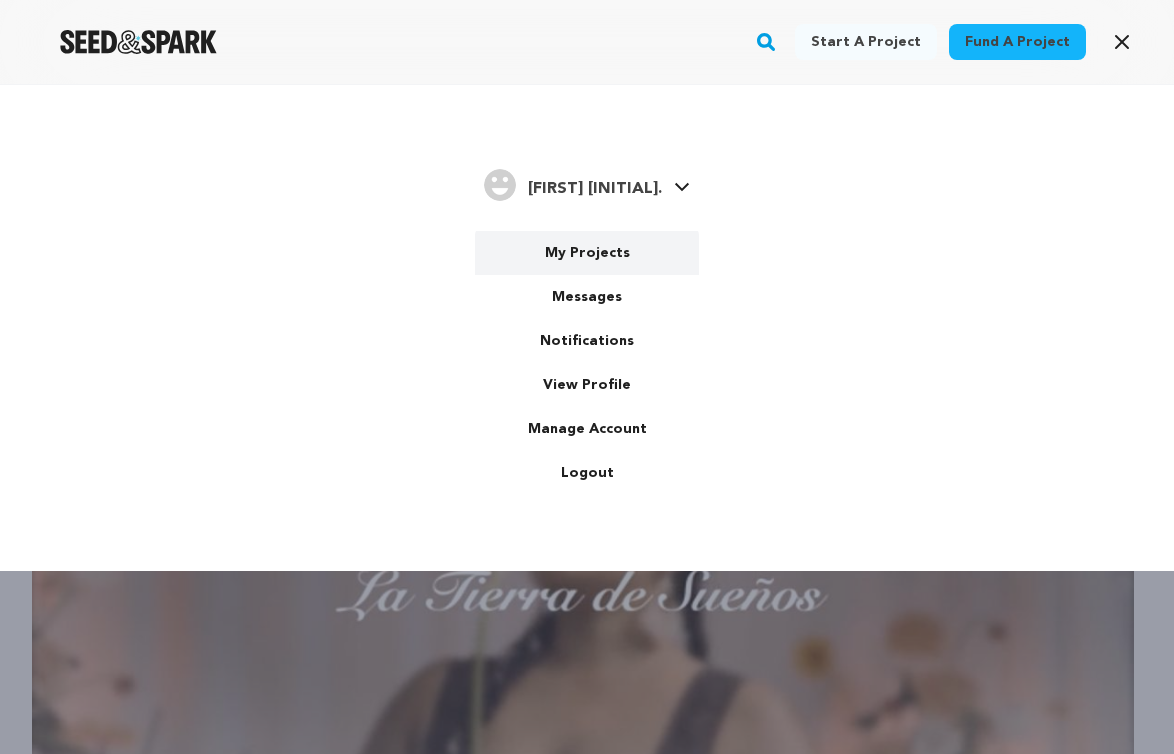 click on "My Projects" at bounding box center [587, 253] 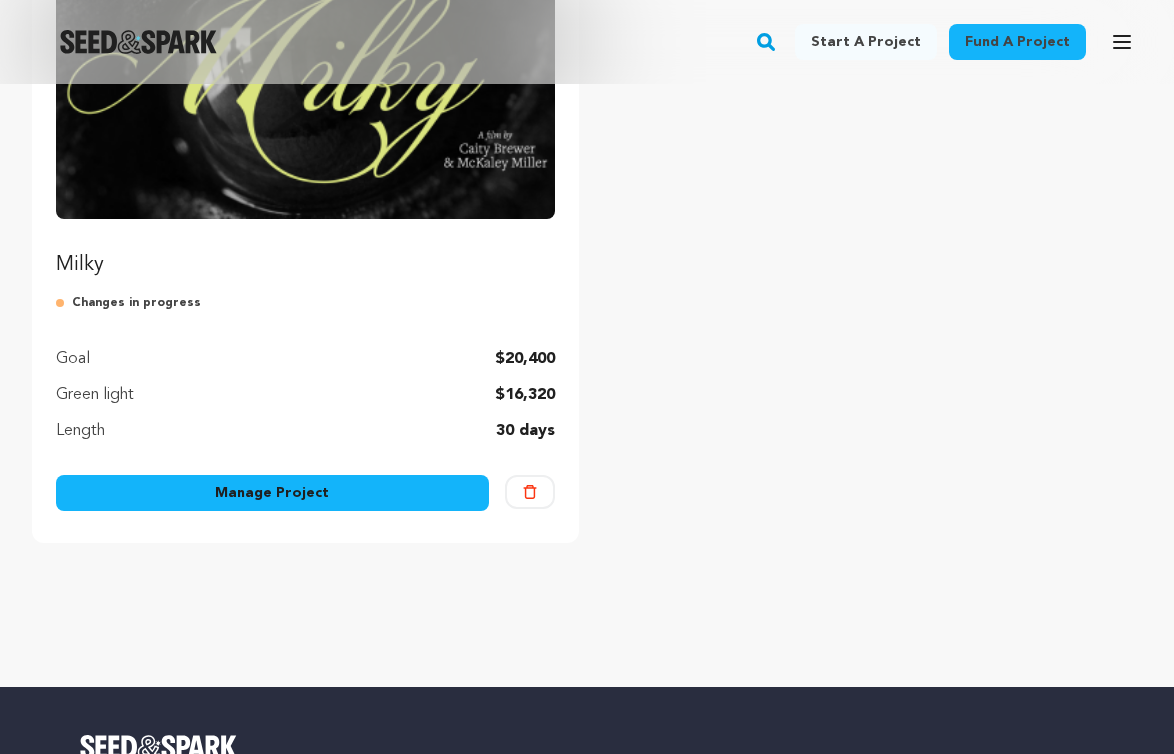 scroll, scrollTop: 377, scrollLeft: 0, axis: vertical 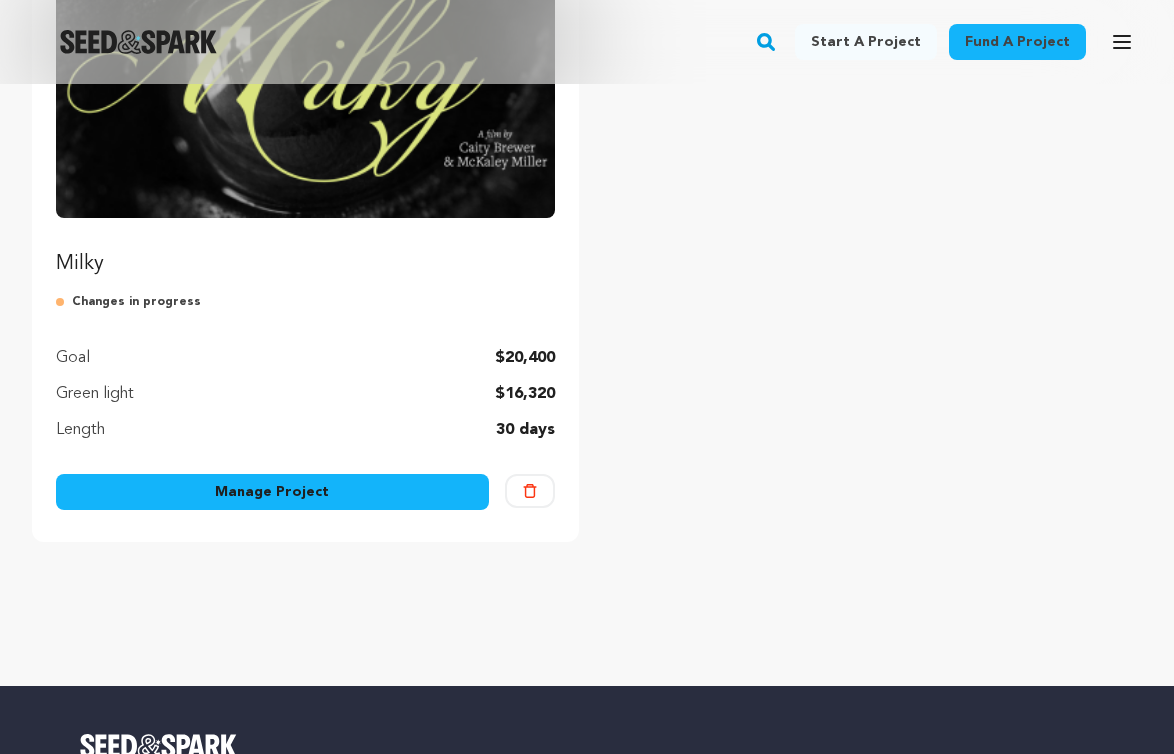 click on "Manage Project" at bounding box center [272, 492] 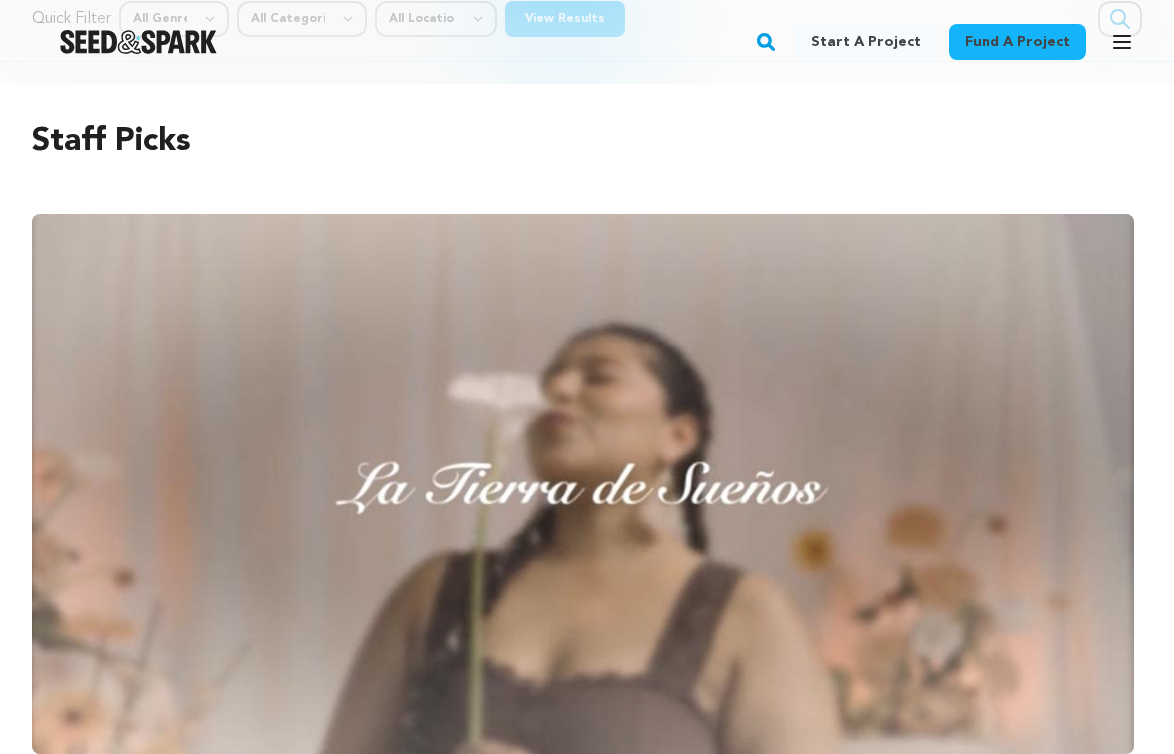 scroll, scrollTop: 0, scrollLeft: 0, axis: both 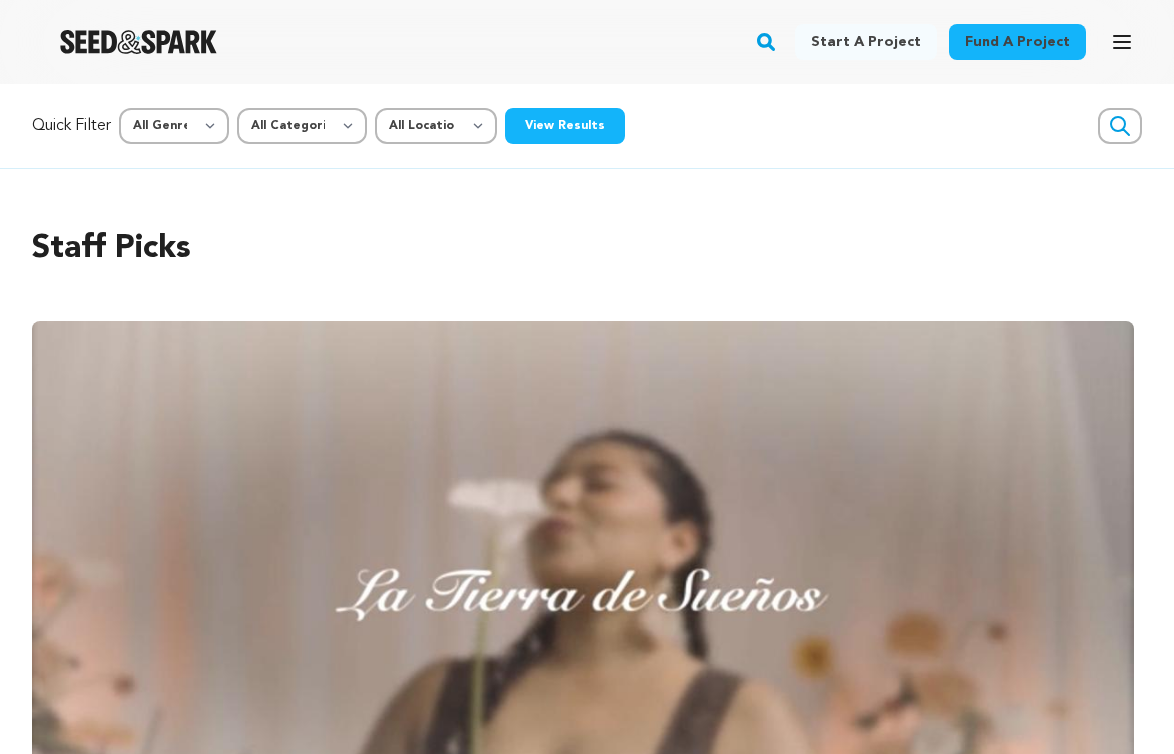 click 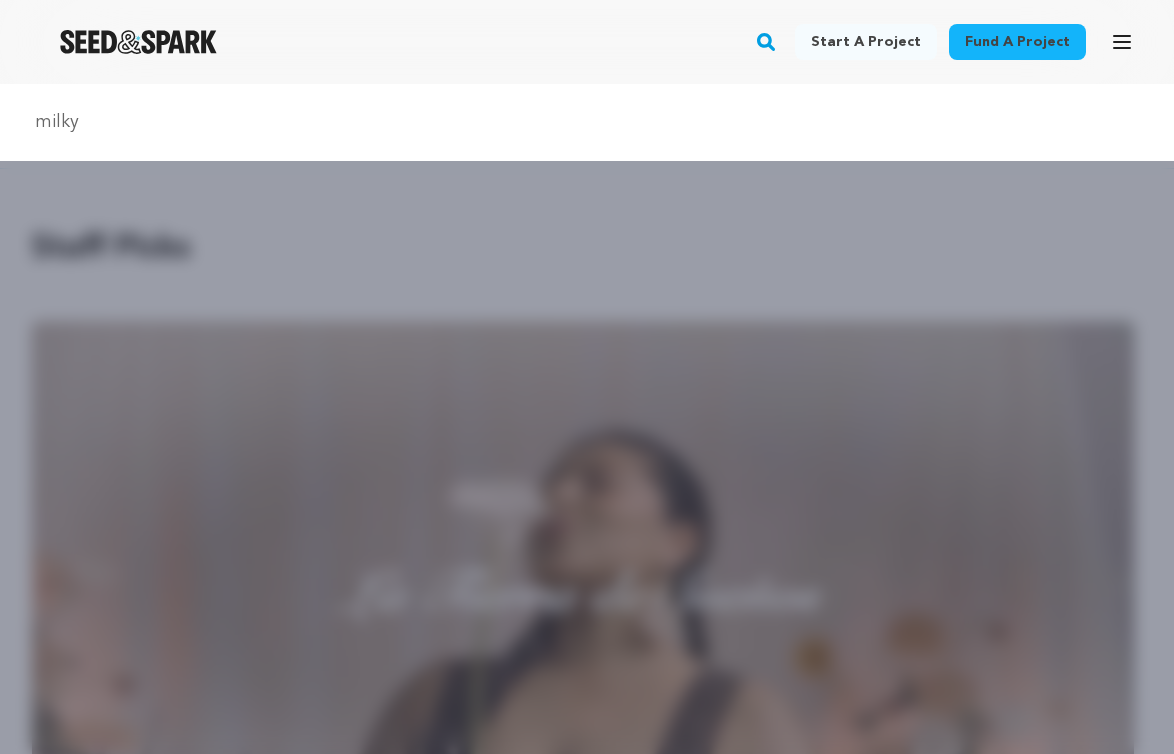 type on "milky" 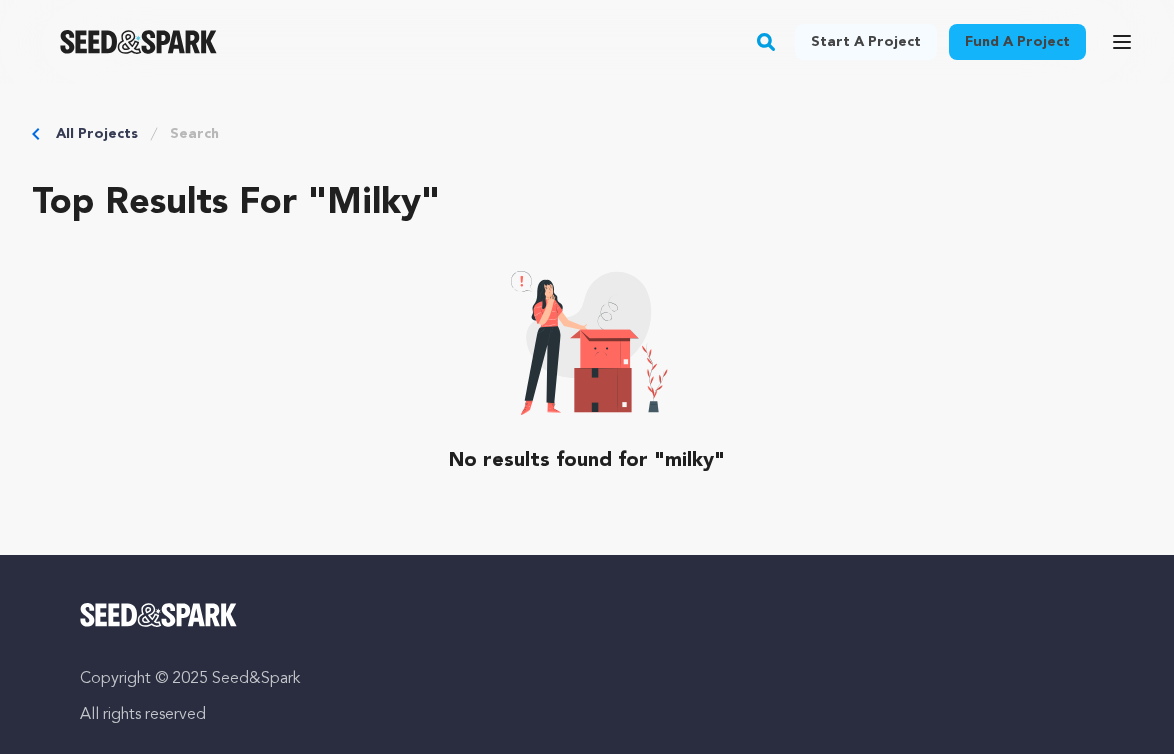 scroll, scrollTop: 0, scrollLeft: 0, axis: both 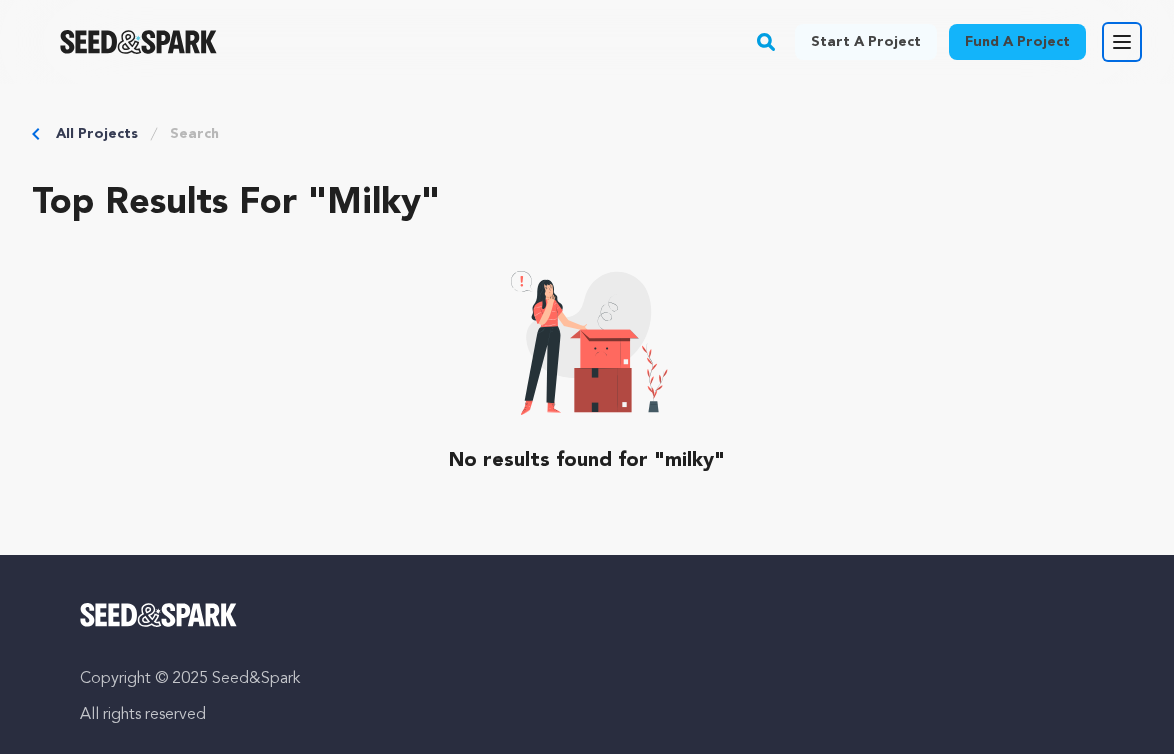 click on "Open main menu" at bounding box center (1122, 42) 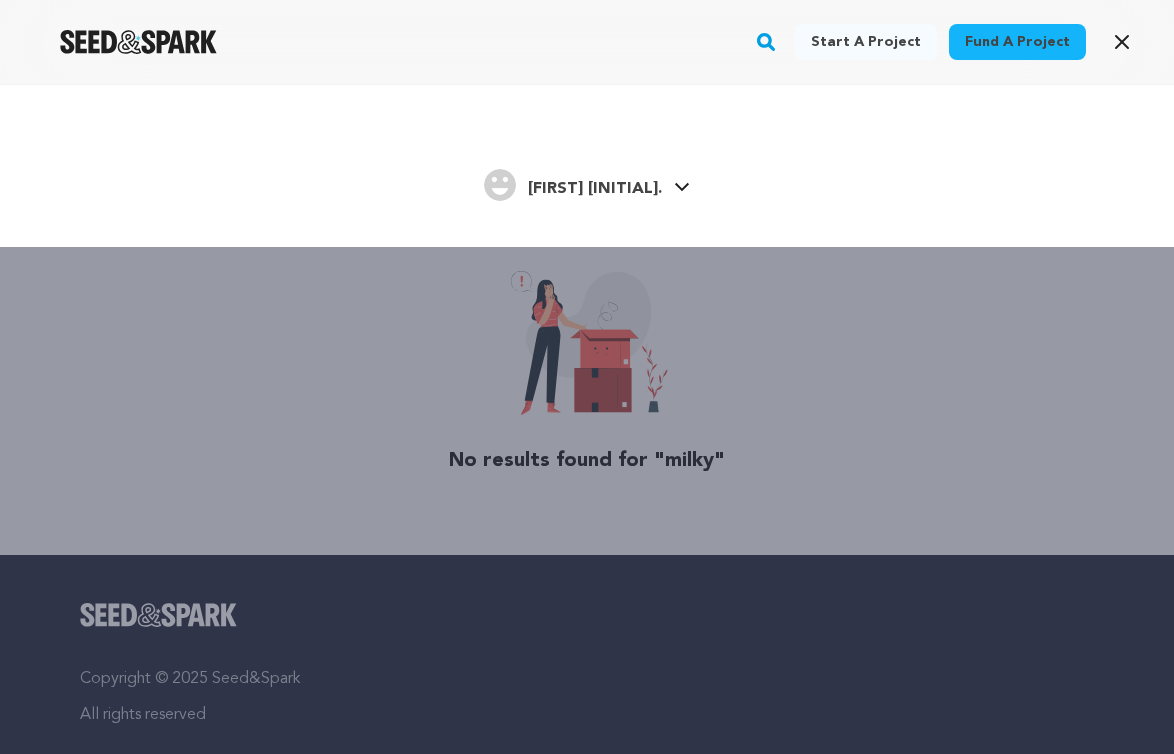 click on "[FIRST] [INITIAL]." at bounding box center [595, 189] 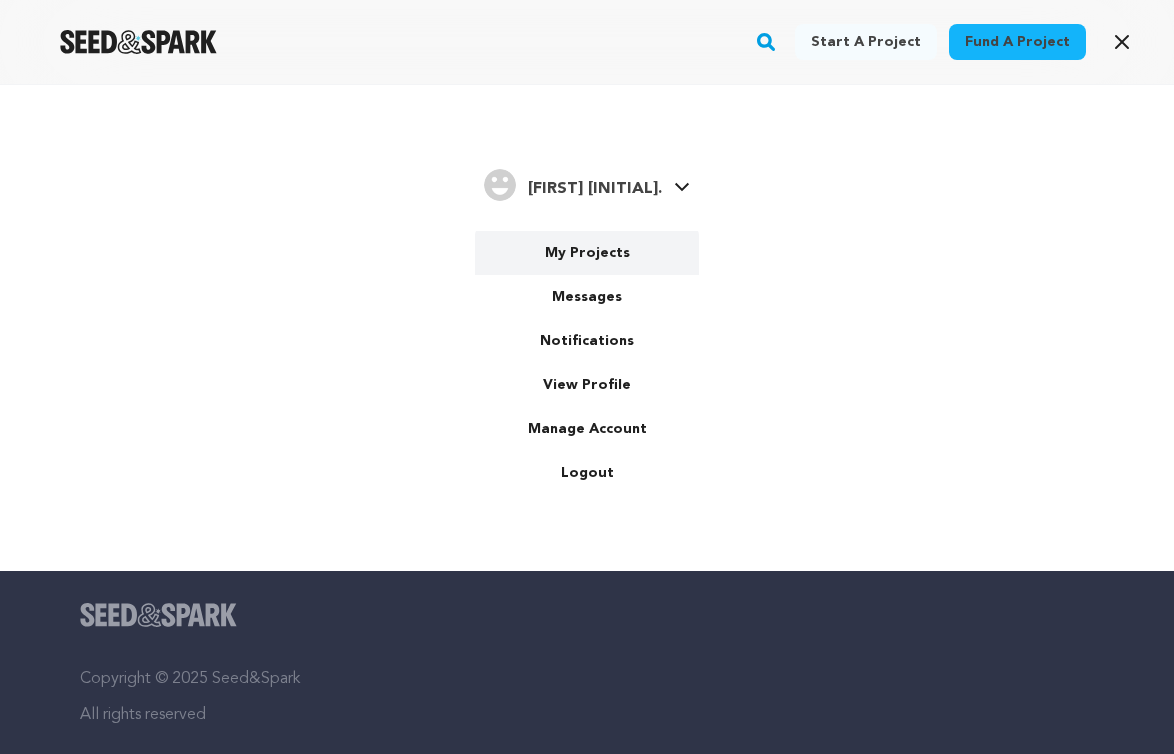 click on "My Projects" at bounding box center [587, 253] 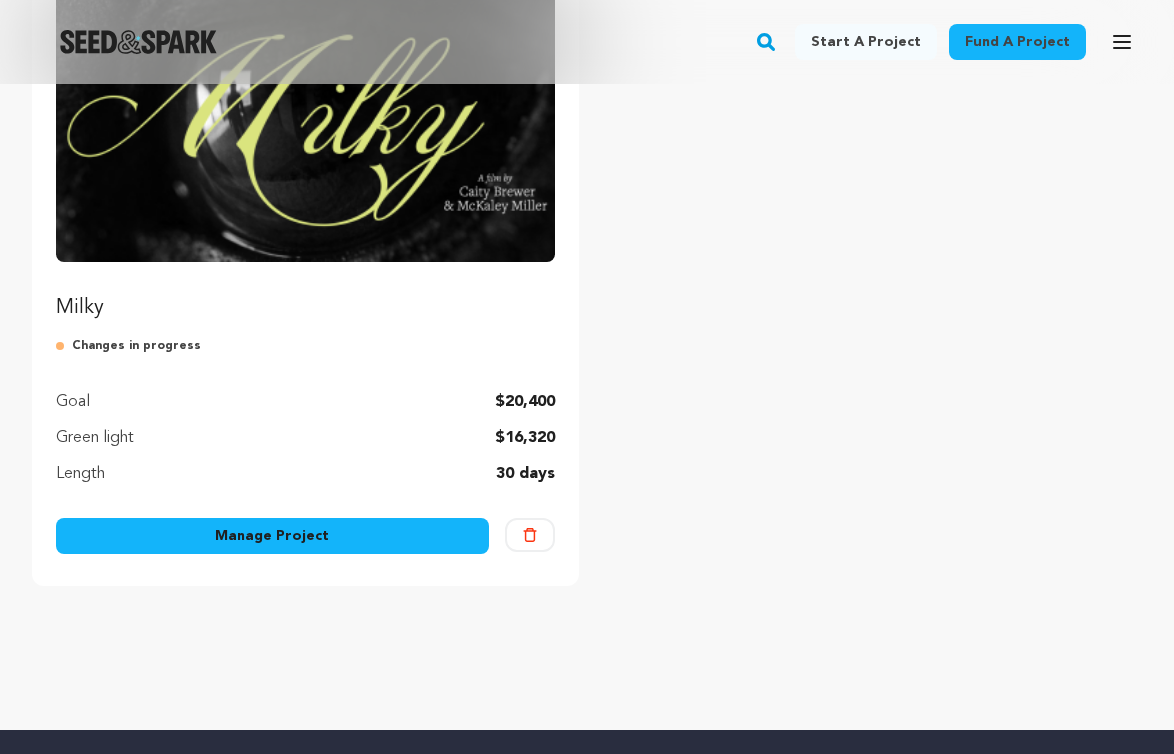 scroll, scrollTop: 345, scrollLeft: 0, axis: vertical 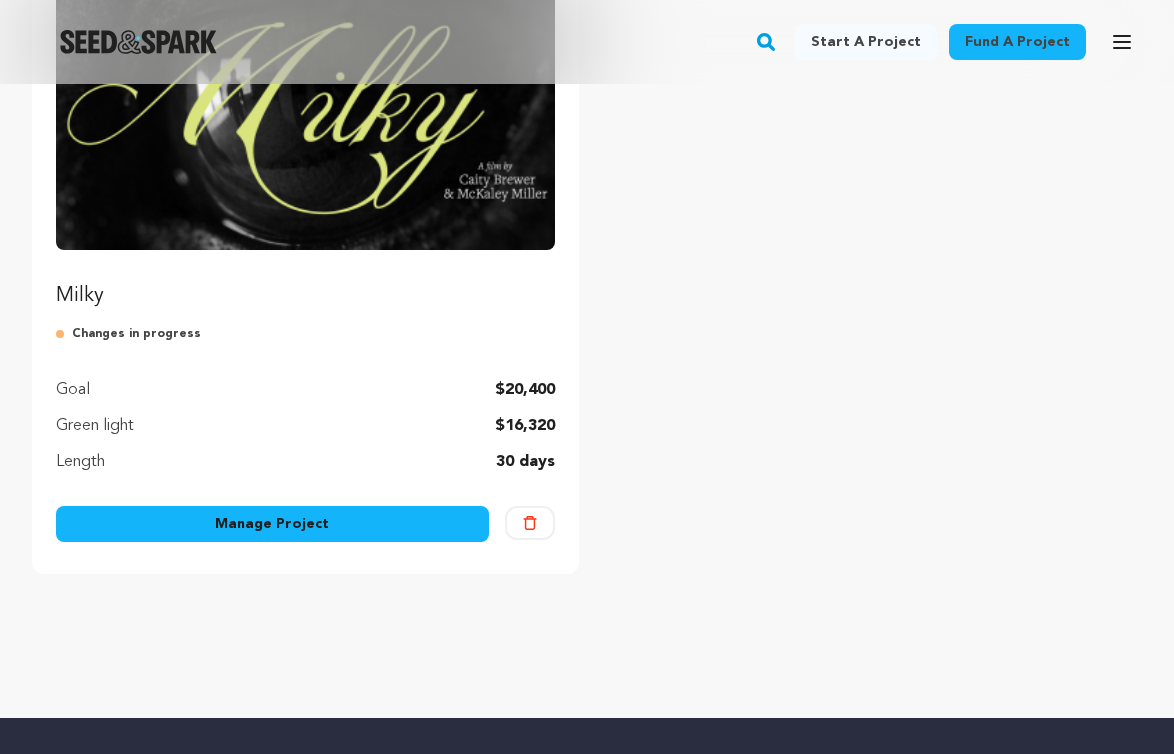click on "Manage Project" at bounding box center (272, 524) 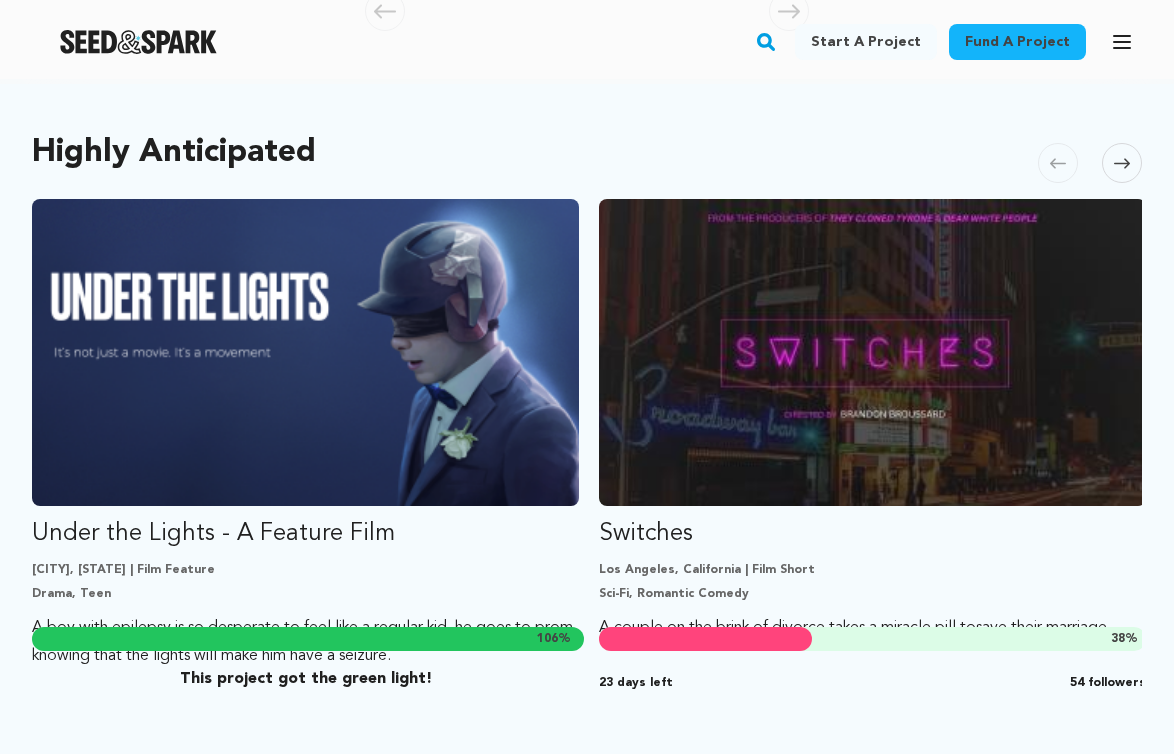 scroll, scrollTop: 1186, scrollLeft: 0, axis: vertical 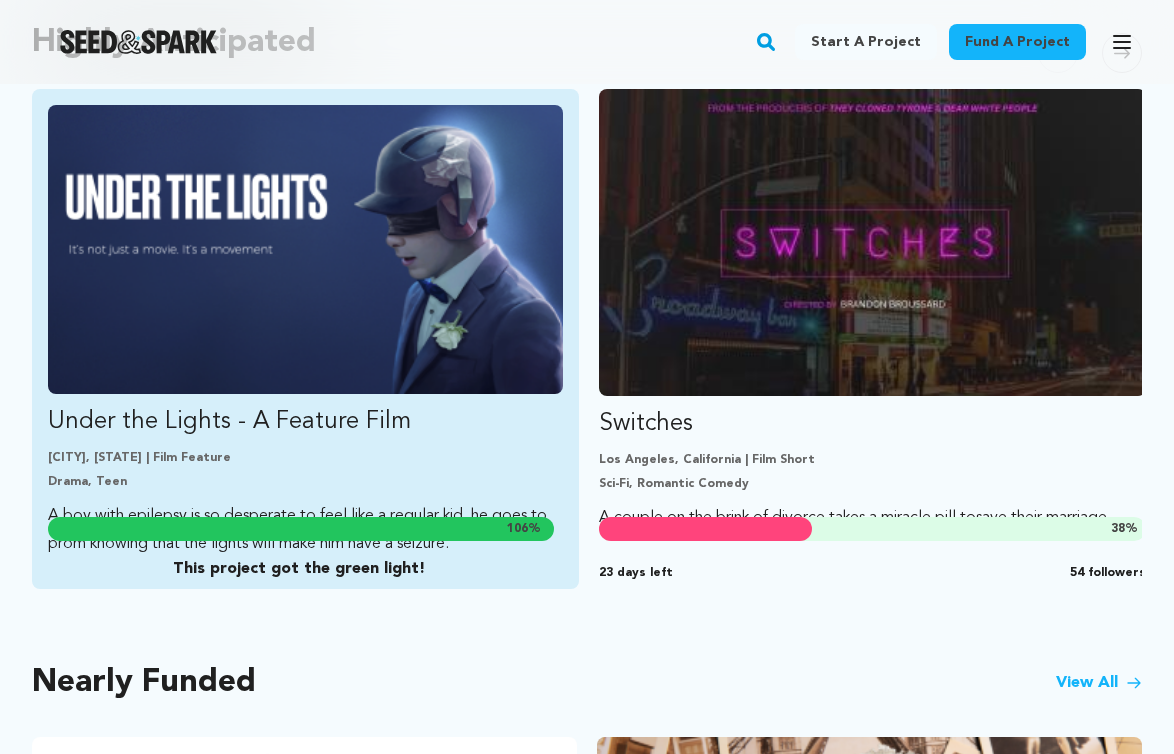 click at bounding box center (305, 249) 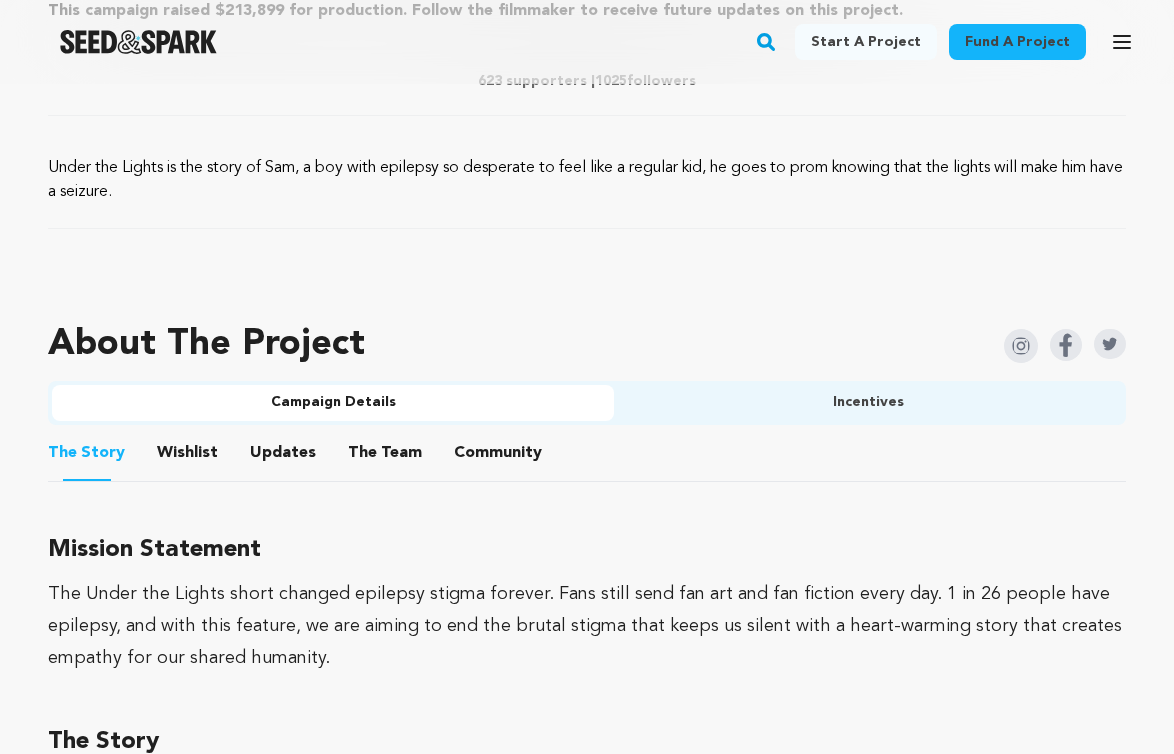 scroll, scrollTop: 995, scrollLeft: 0, axis: vertical 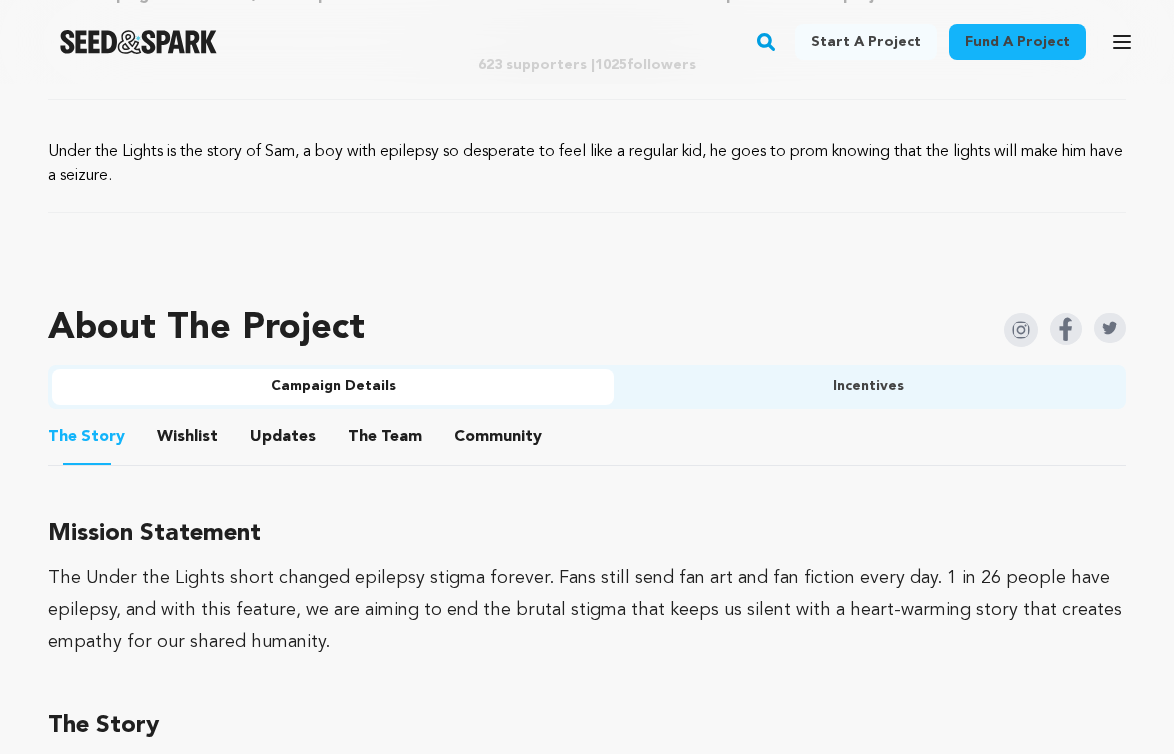 click on "Incentives" at bounding box center (868, 387) 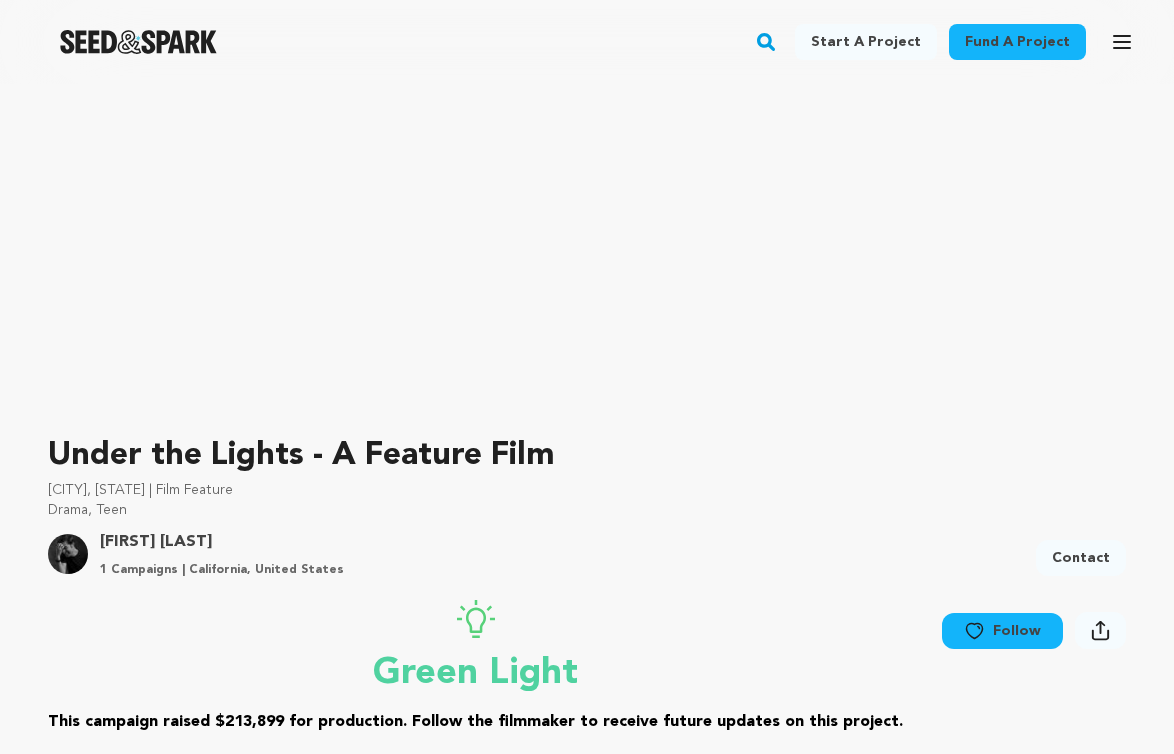 scroll, scrollTop: 0, scrollLeft: 0, axis: both 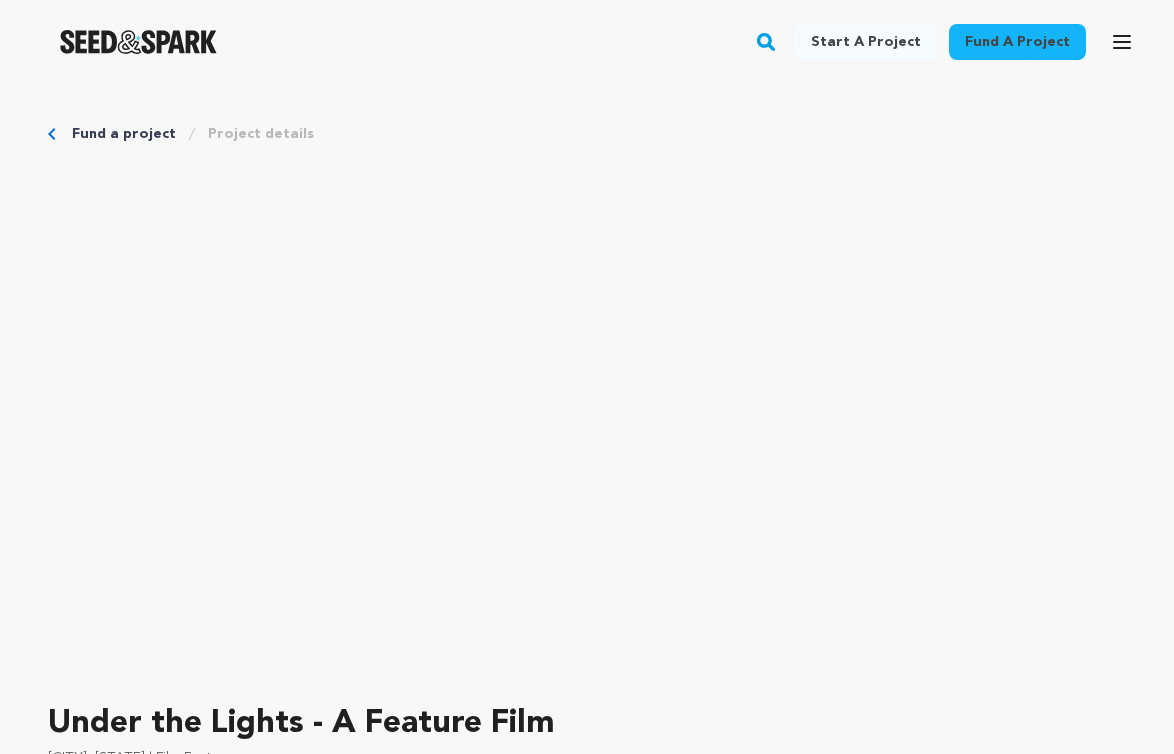 click 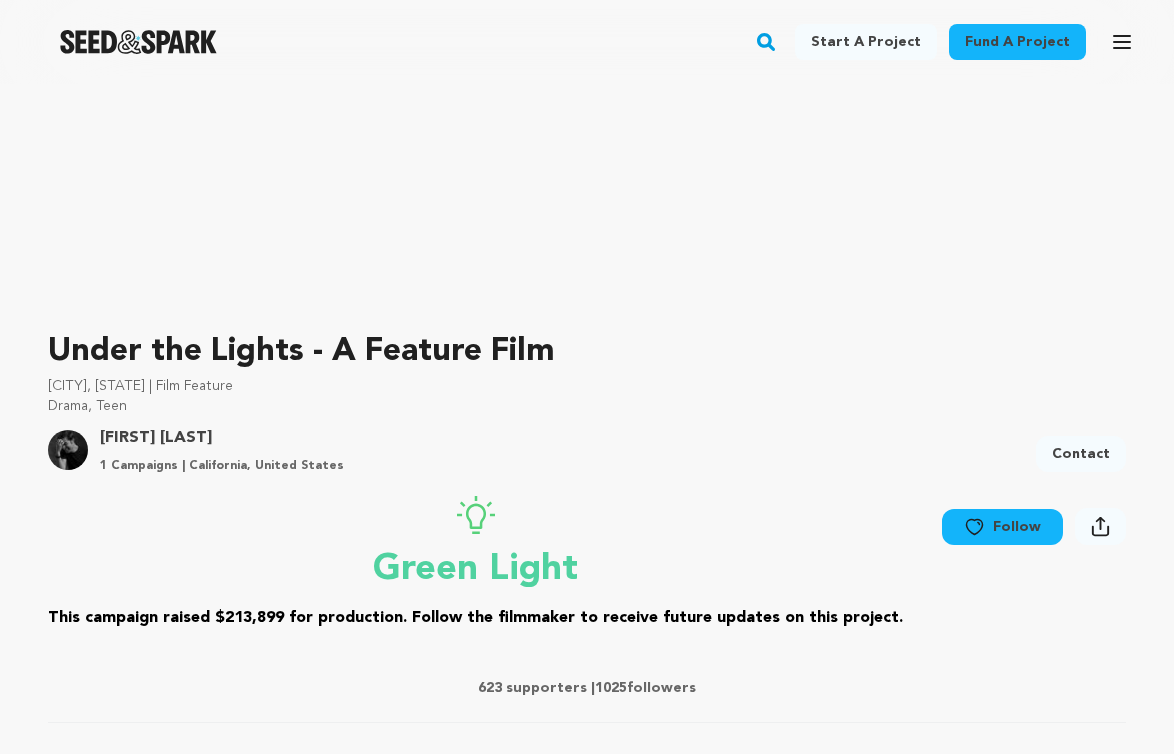 scroll, scrollTop: 0, scrollLeft: 0, axis: both 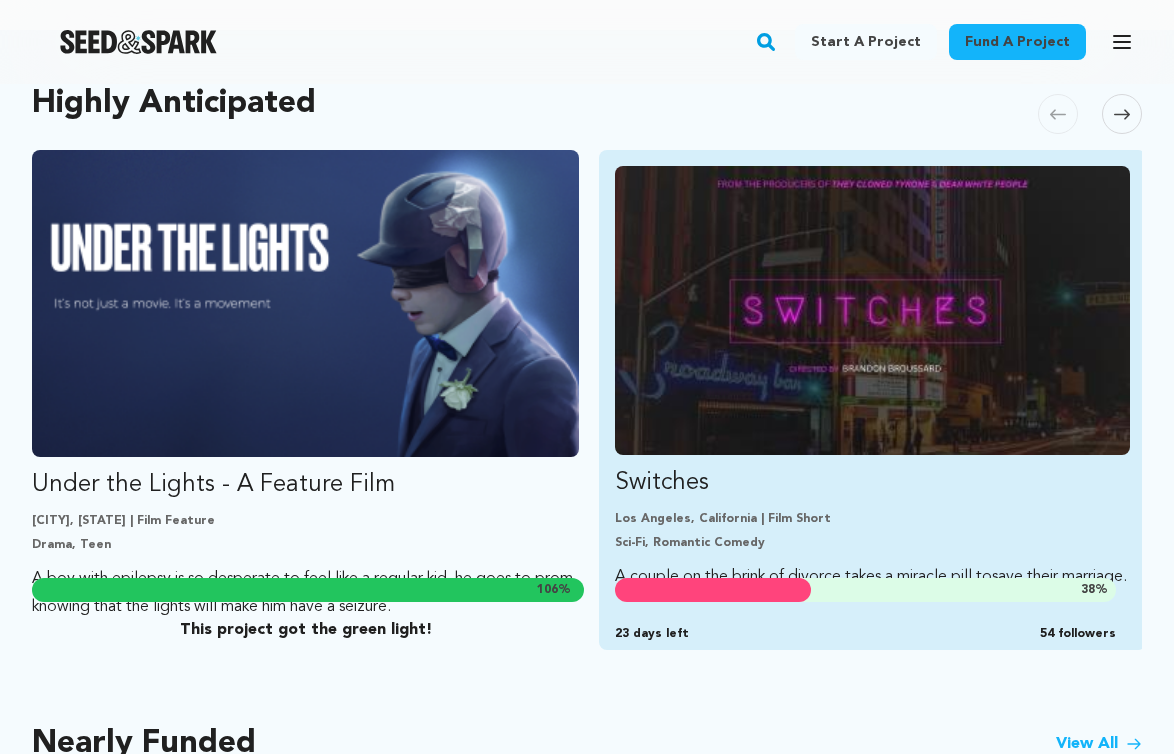 click at bounding box center [872, 310] 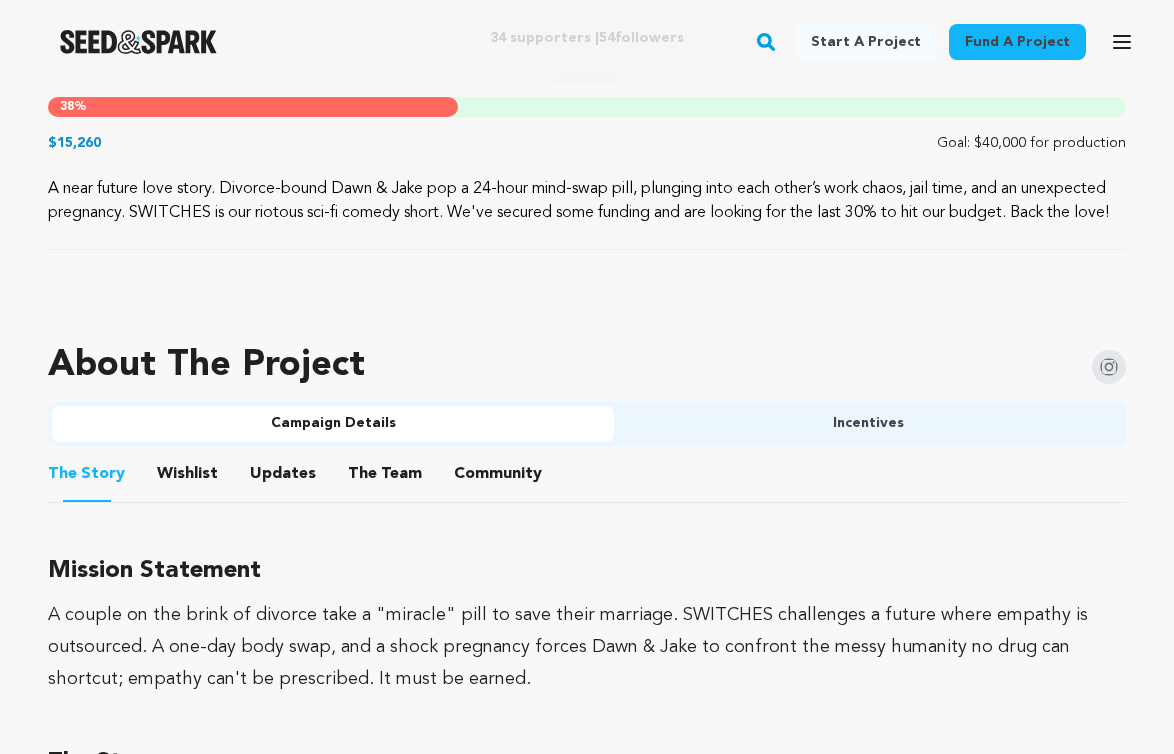 scroll, scrollTop: 988, scrollLeft: 0, axis: vertical 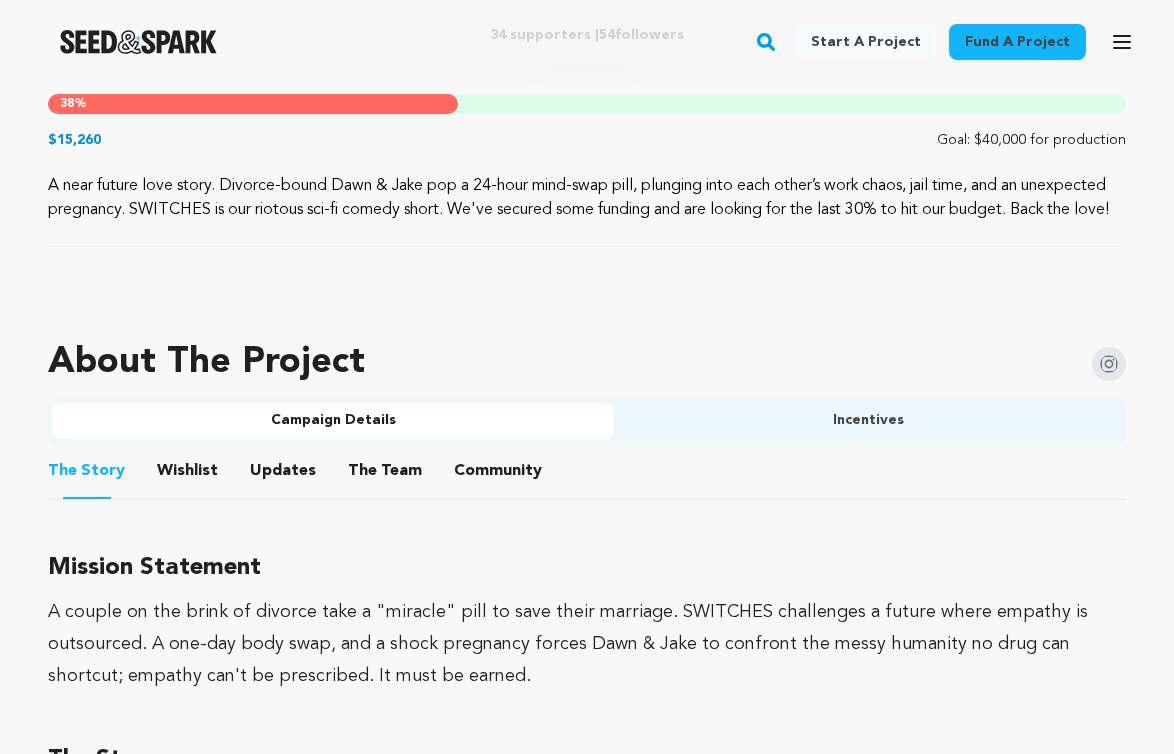 click on "Incentives" at bounding box center (868, 421) 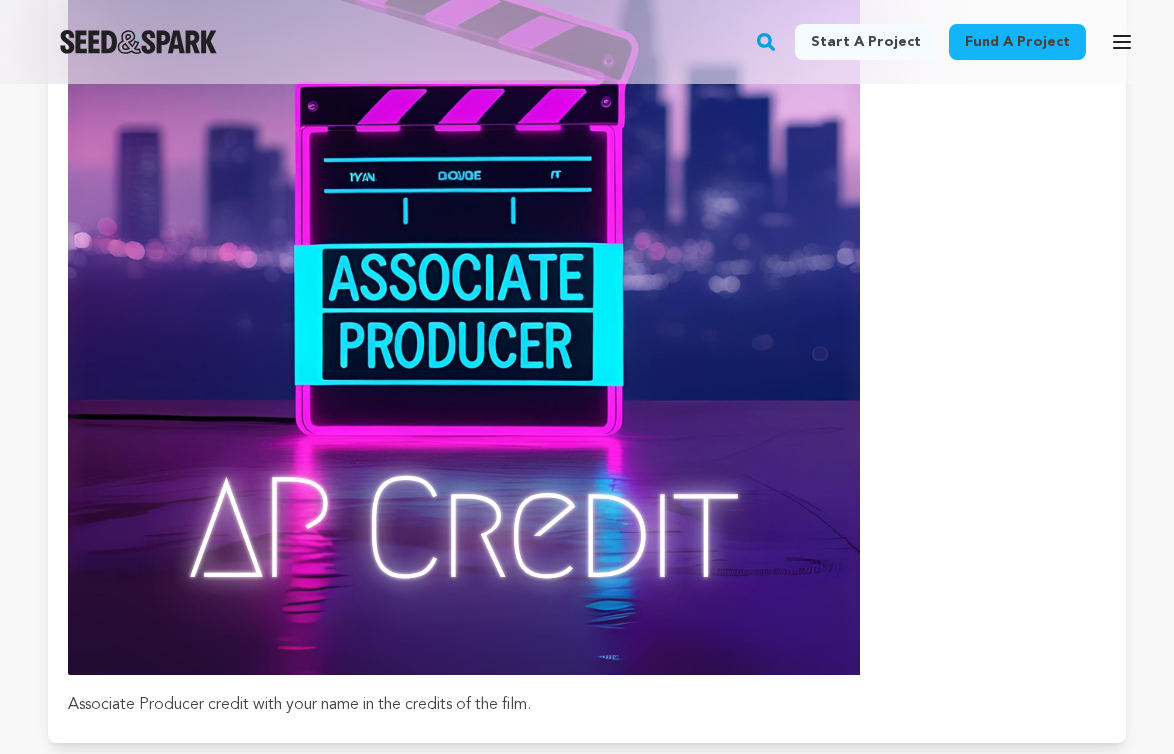 scroll, scrollTop: 7706, scrollLeft: 0, axis: vertical 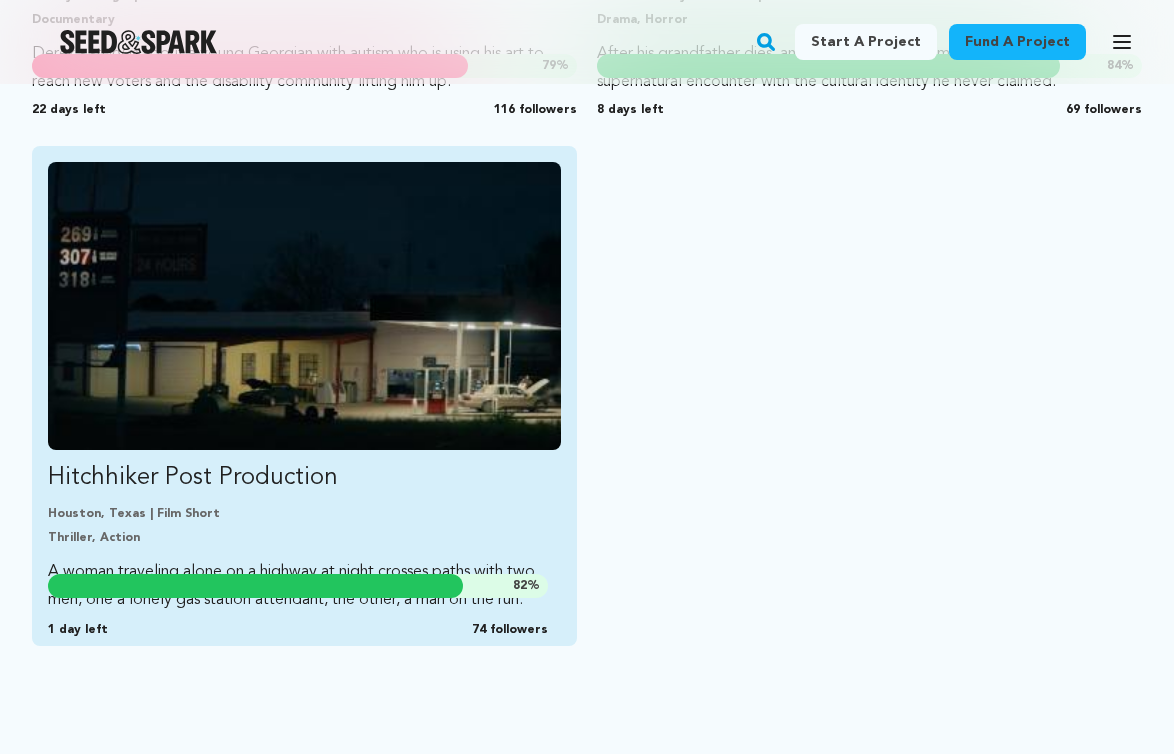 click at bounding box center [304, 306] 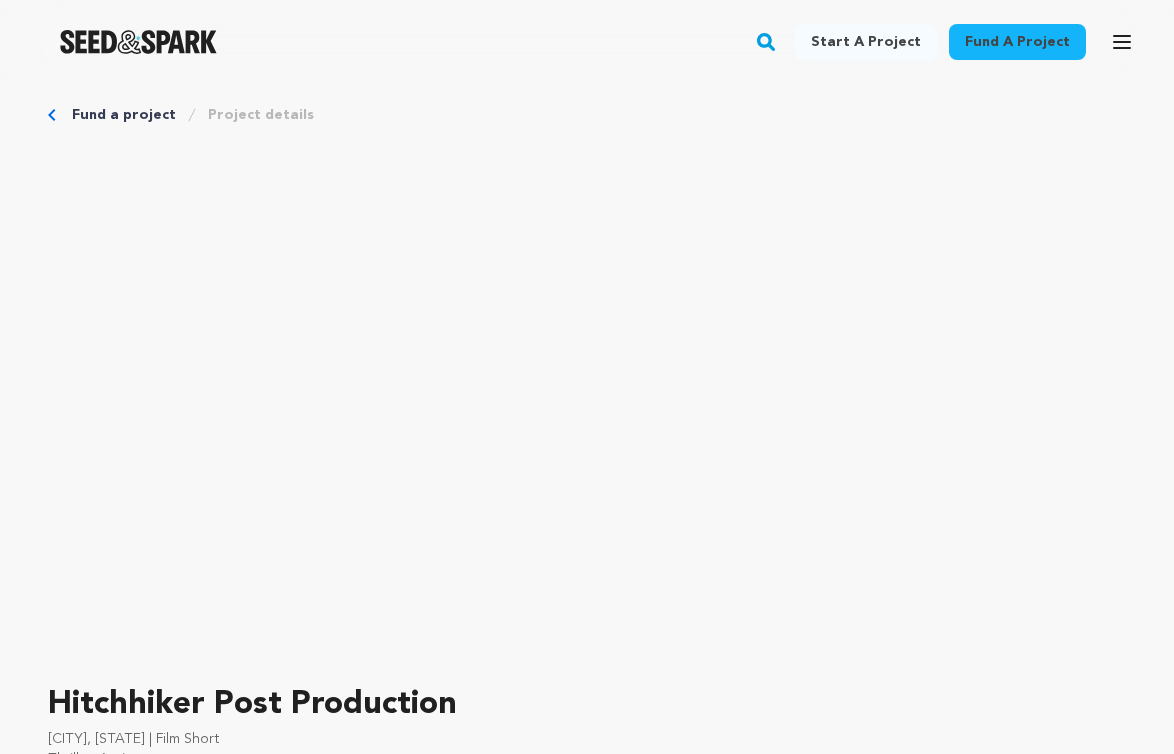 scroll, scrollTop: 55, scrollLeft: 0, axis: vertical 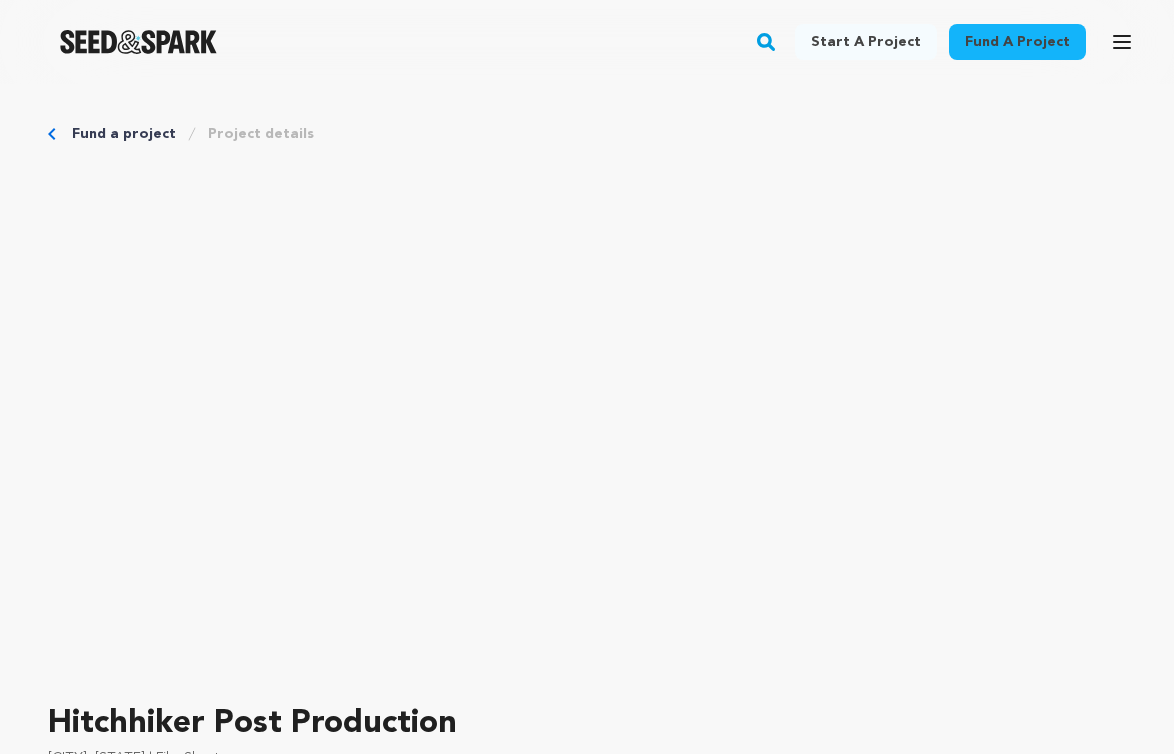 click on "Open main menu" at bounding box center (1122, 42) 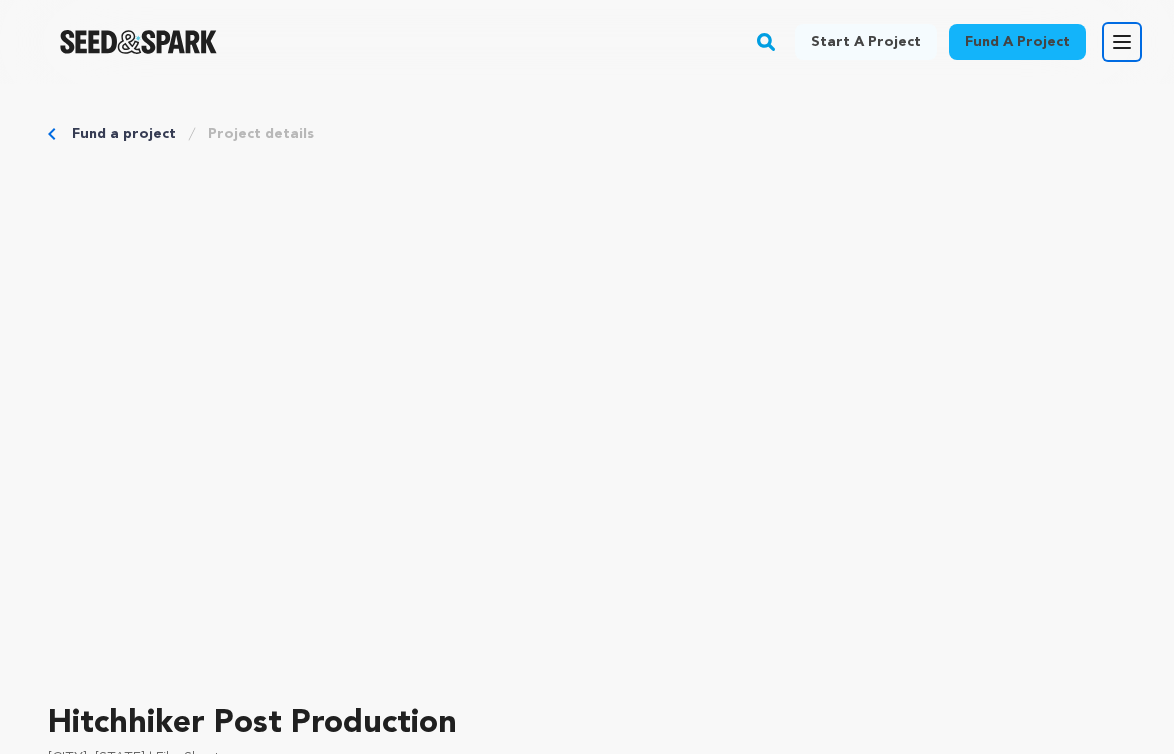 click 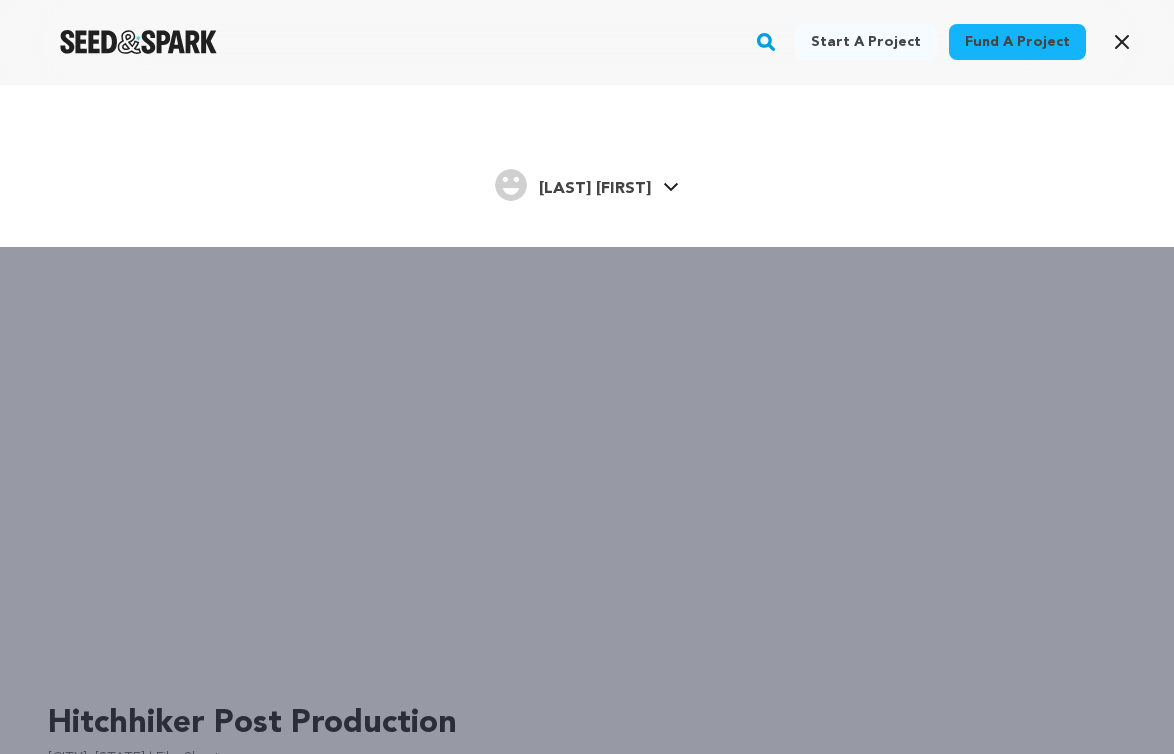 click on "[LAST] [FIRST]" at bounding box center (595, 189) 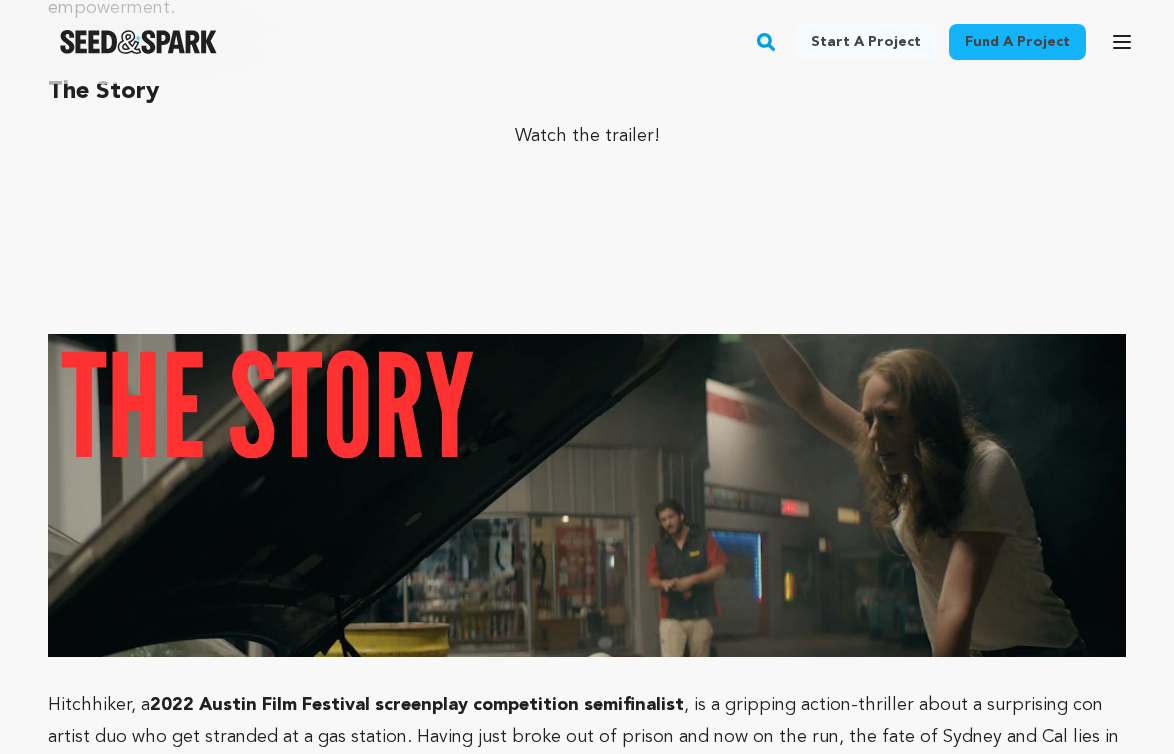 scroll, scrollTop: 1820, scrollLeft: 0, axis: vertical 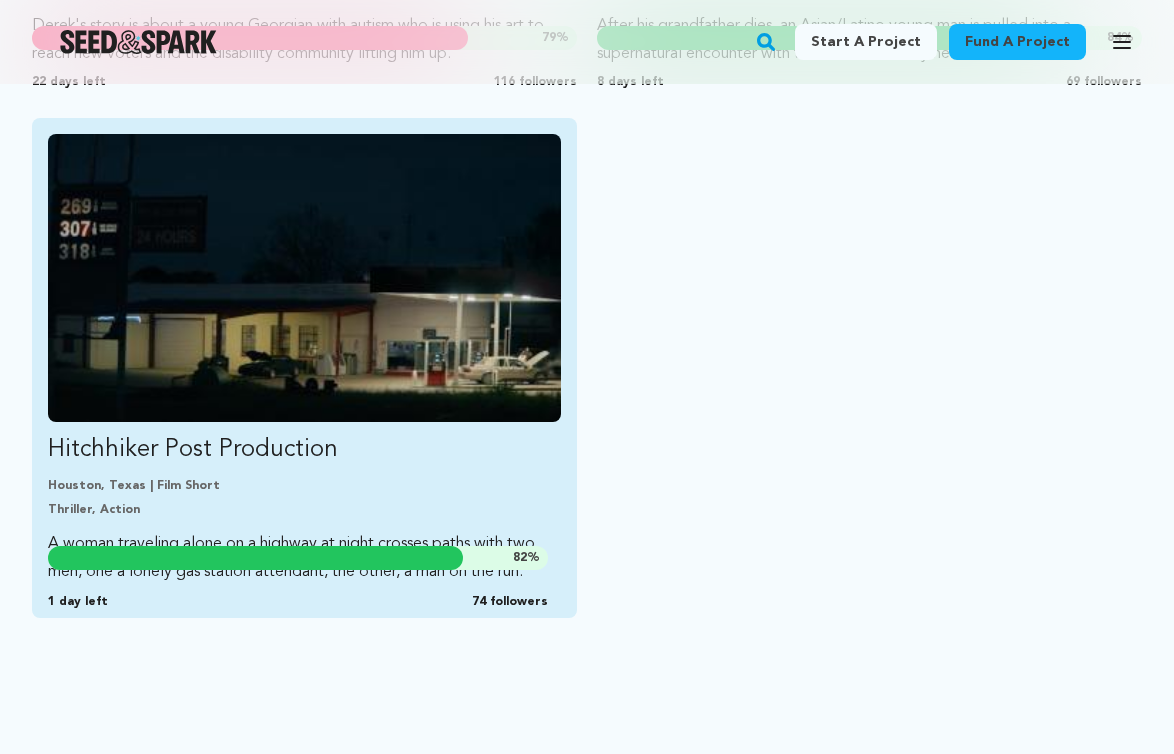 click at bounding box center [304, 278] 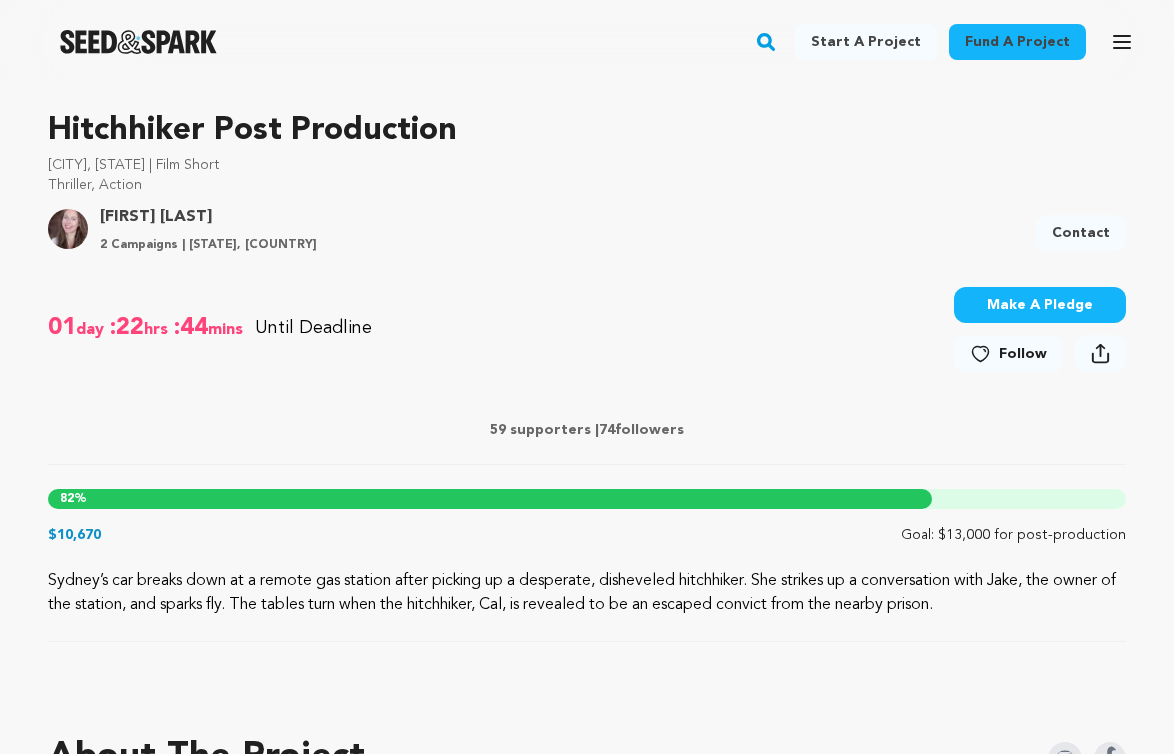 scroll, scrollTop: 0, scrollLeft: 0, axis: both 